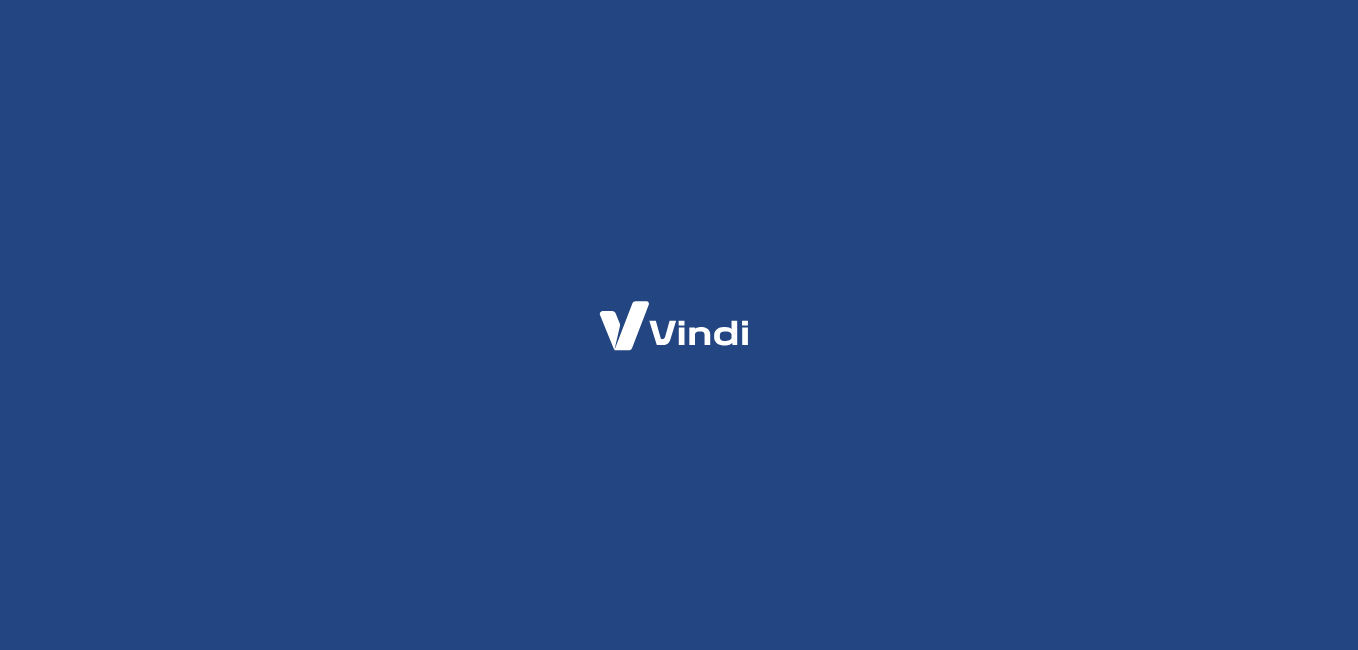 scroll, scrollTop: 0, scrollLeft: 0, axis: both 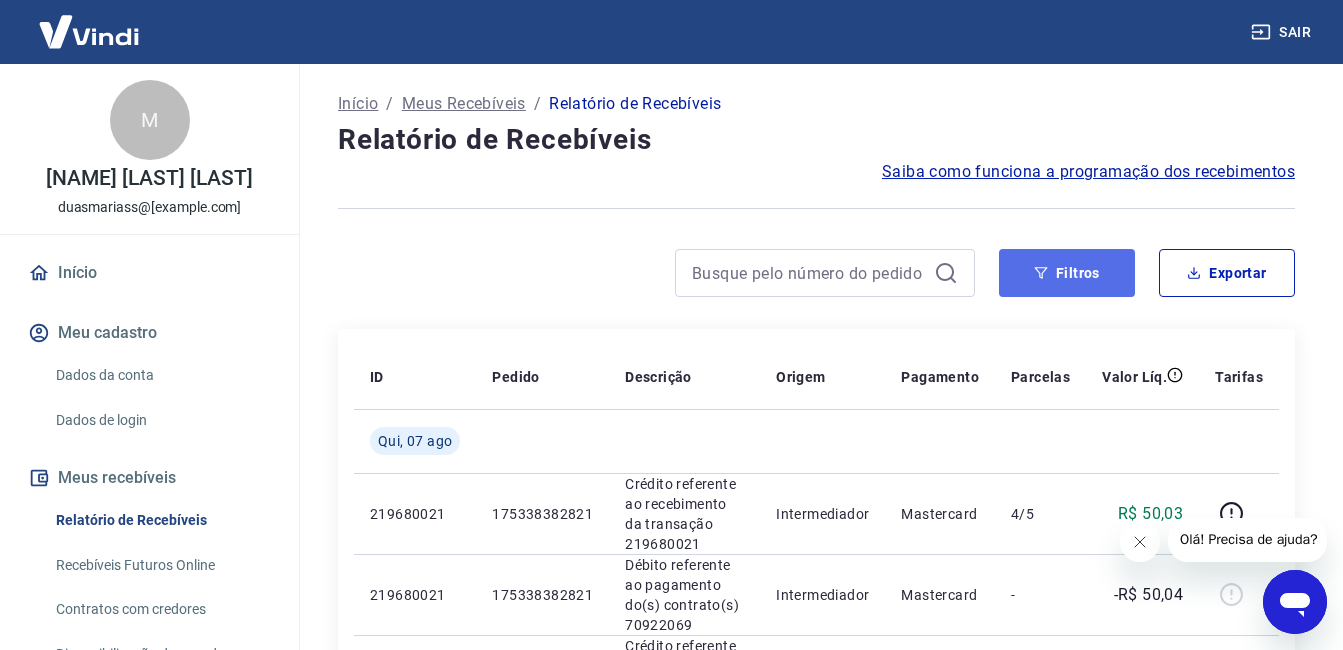 click on "Filtros" at bounding box center [1067, 273] 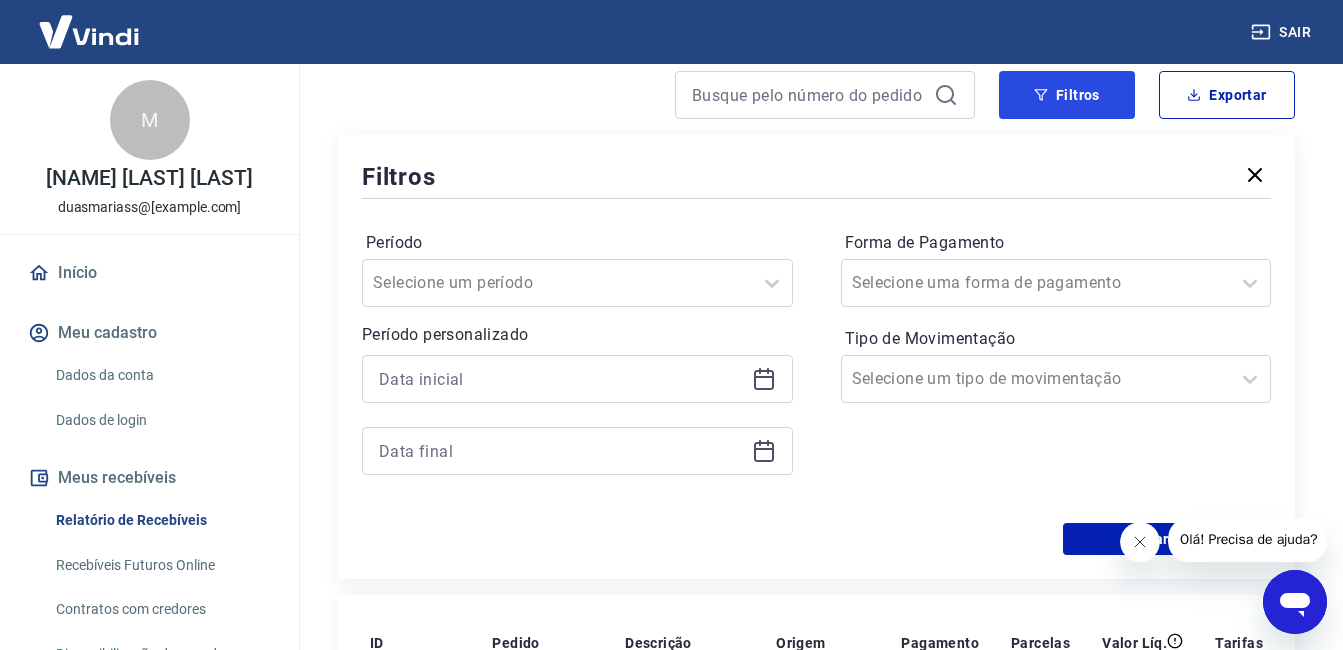 scroll, scrollTop: 200, scrollLeft: 0, axis: vertical 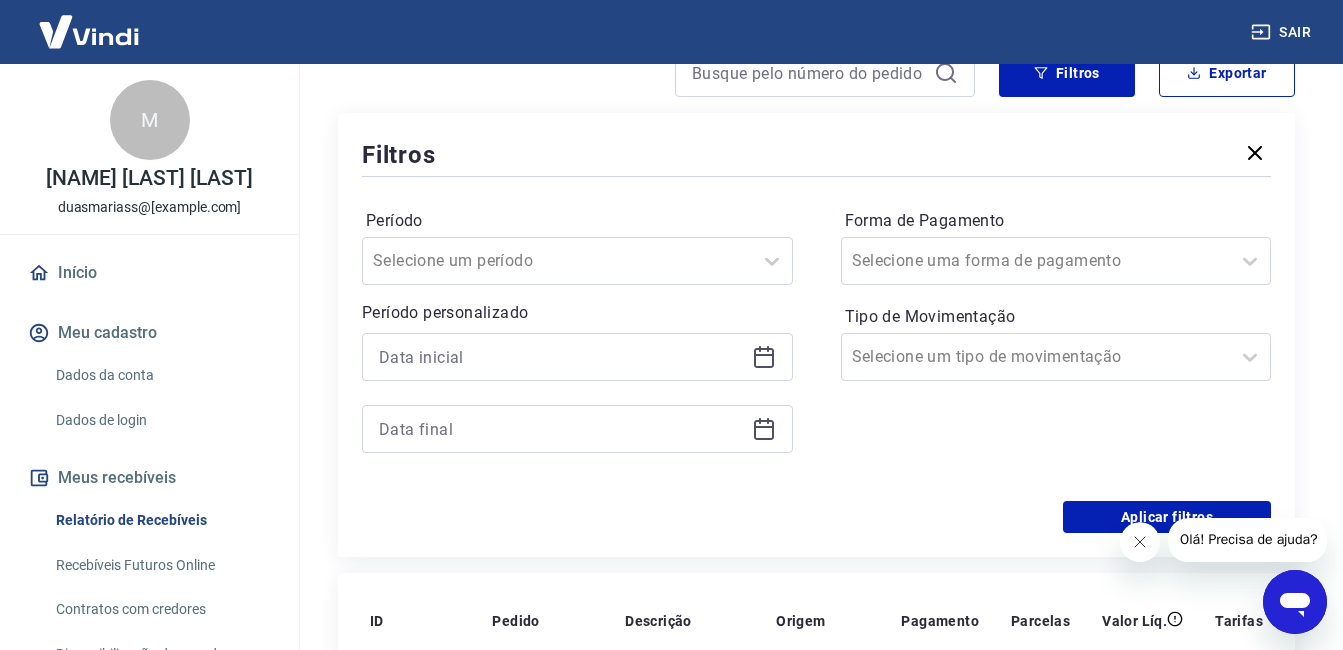 click 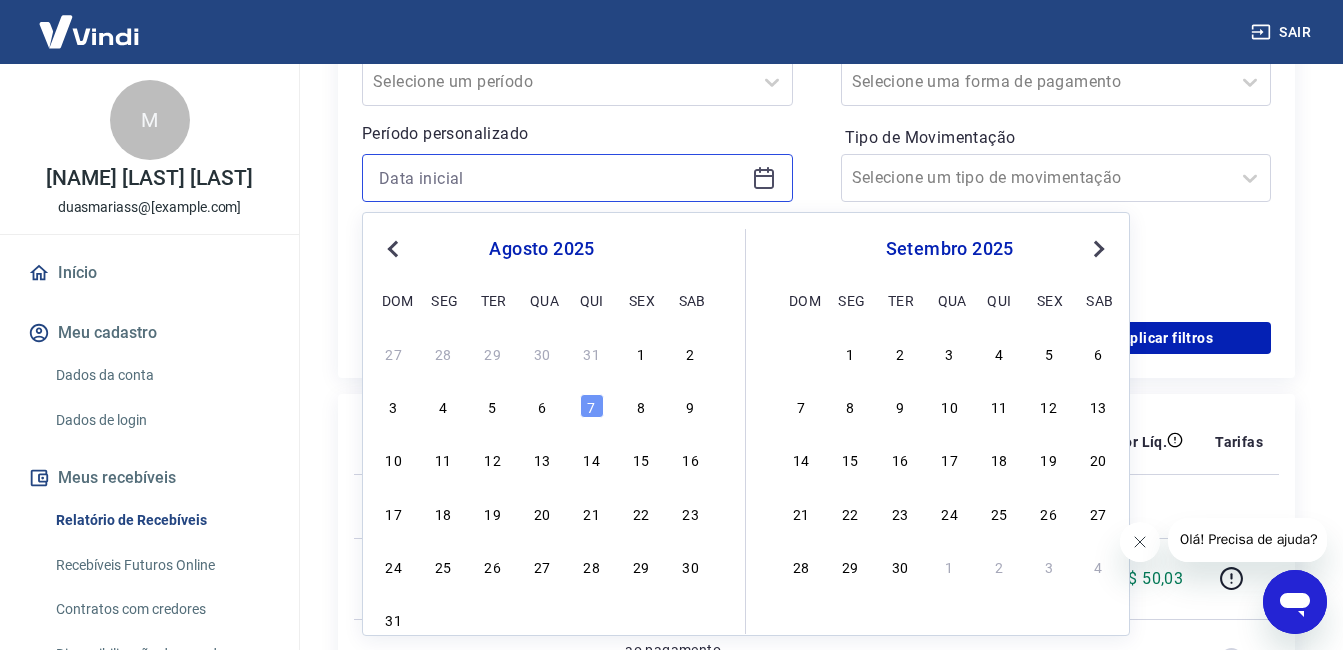 scroll, scrollTop: 400, scrollLeft: 0, axis: vertical 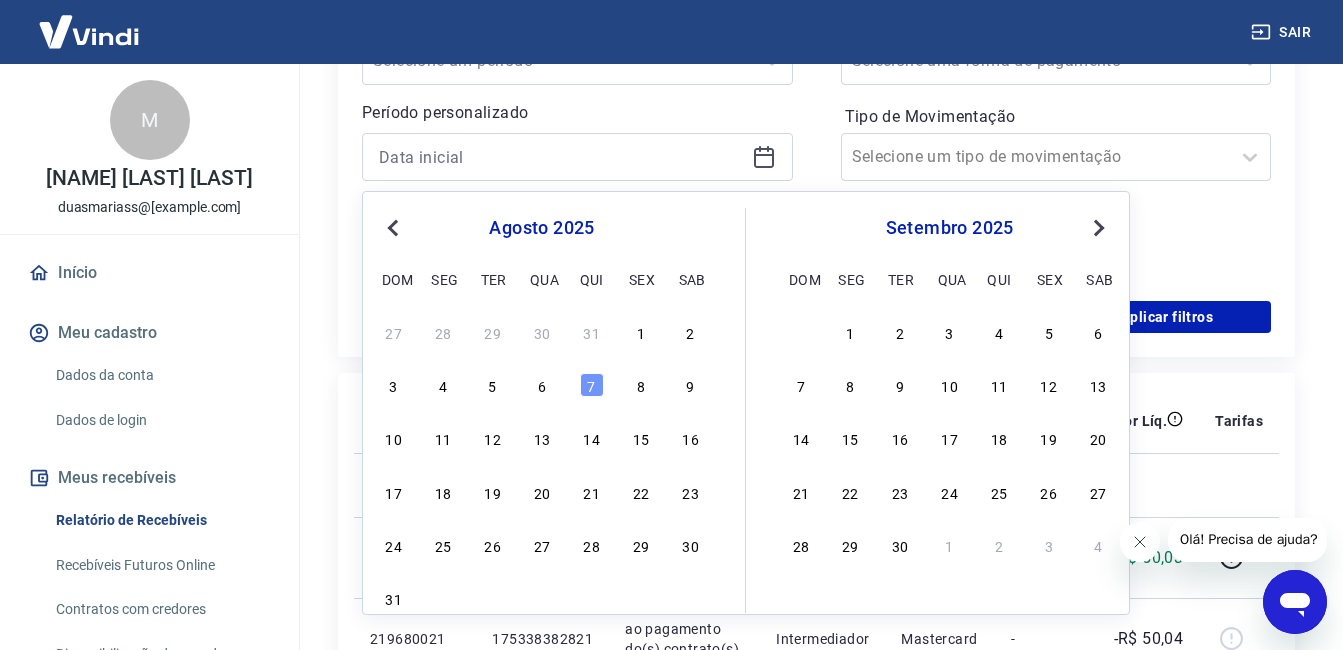 click on "Previous Month" at bounding box center (395, 227) 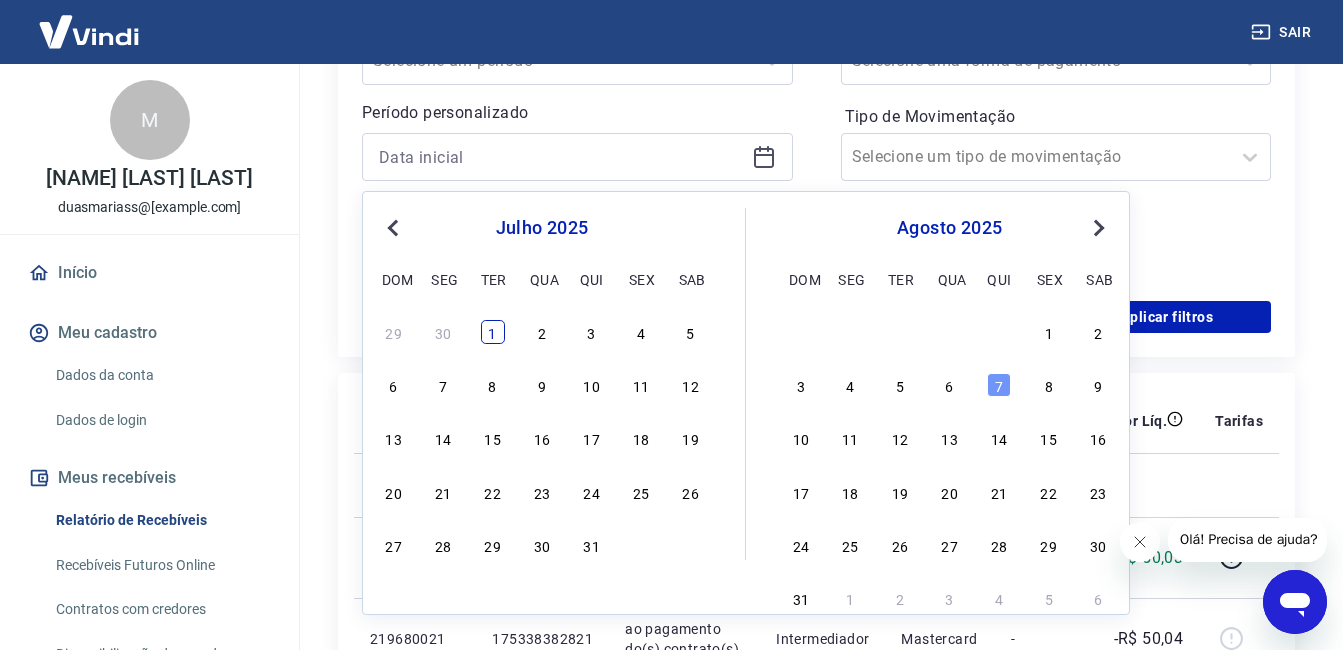 click on "1" at bounding box center [493, 332] 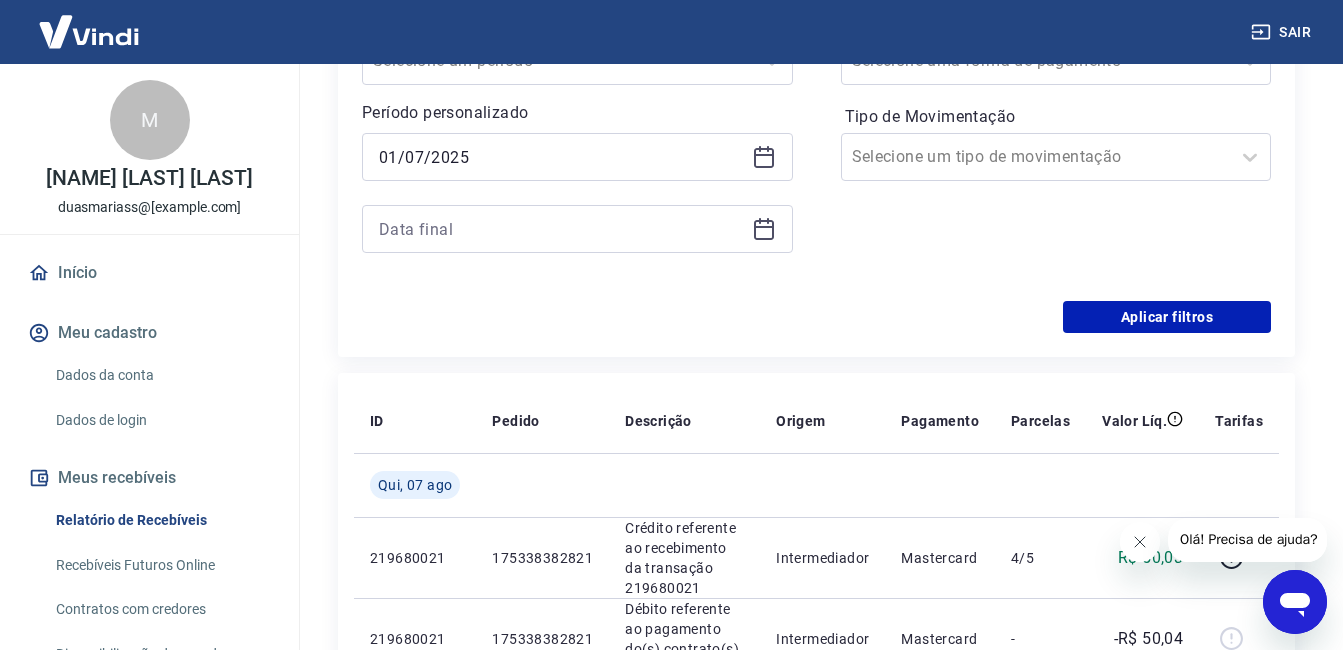 click 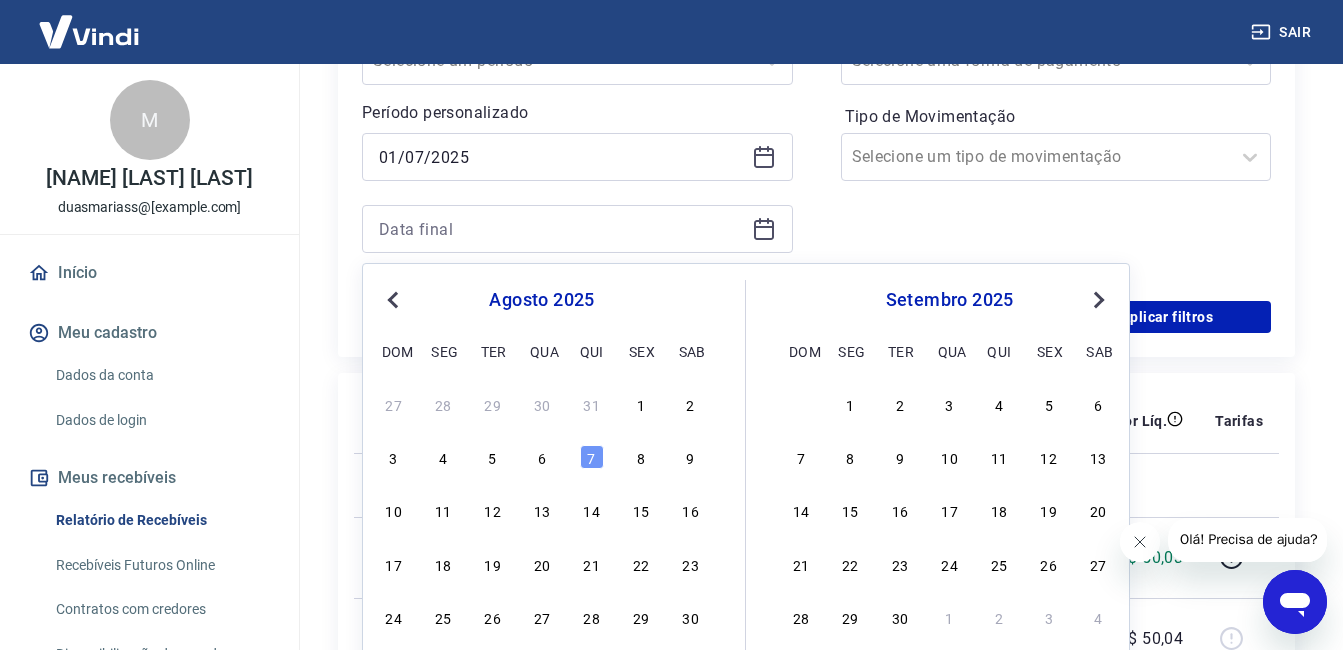 click on "Previous Month Next Month agosto 2025 dom seg ter qua qui sex sab 27 28 29 30 31 1 2 3 4 5 6 7 8 9 10 11 12 13 14 15 16 17 18 19 20 21 22 23 24 25 26 27 28 29 30 31 setembro 2025 dom seg ter qua qui sex sab 1 2 3 4 5 6 7 8 9 10 11 12 13 14 15 16 17 18 19 20 21 22 23 24 25 26 27 28 29 30 1 2 3 4" at bounding box center (746, 475) 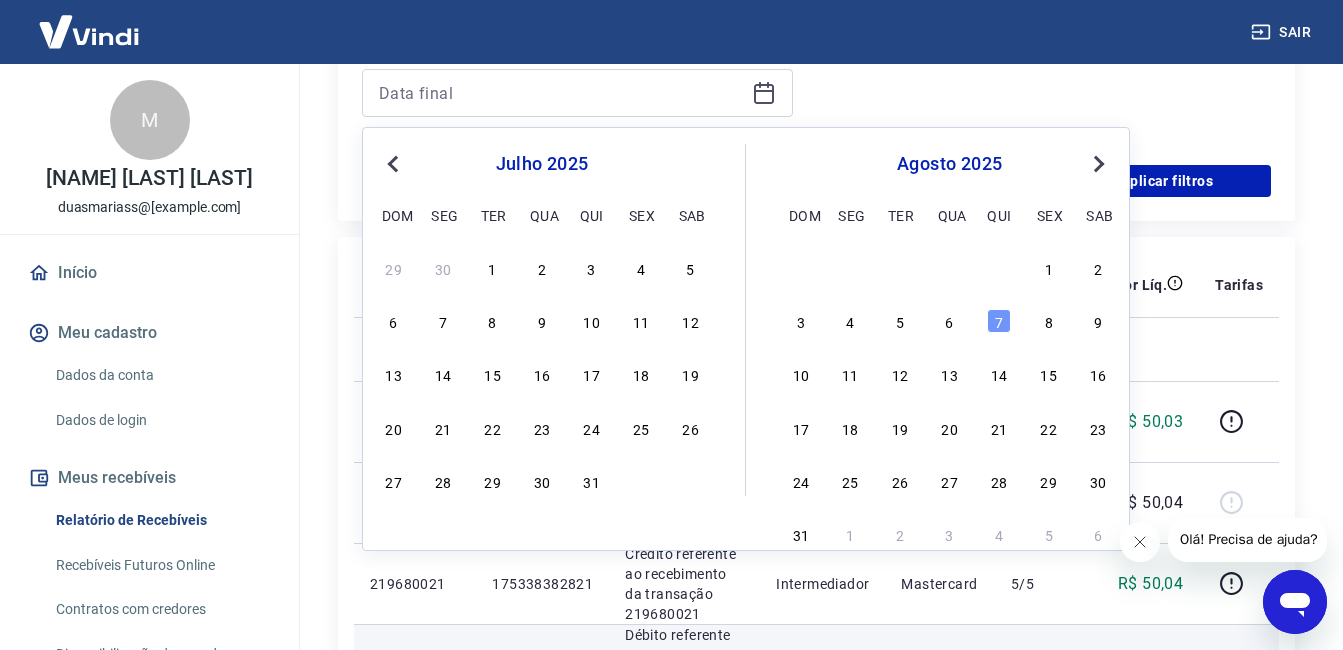 scroll, scrollTop: 700, scrollLeft: 0, axis: vertical 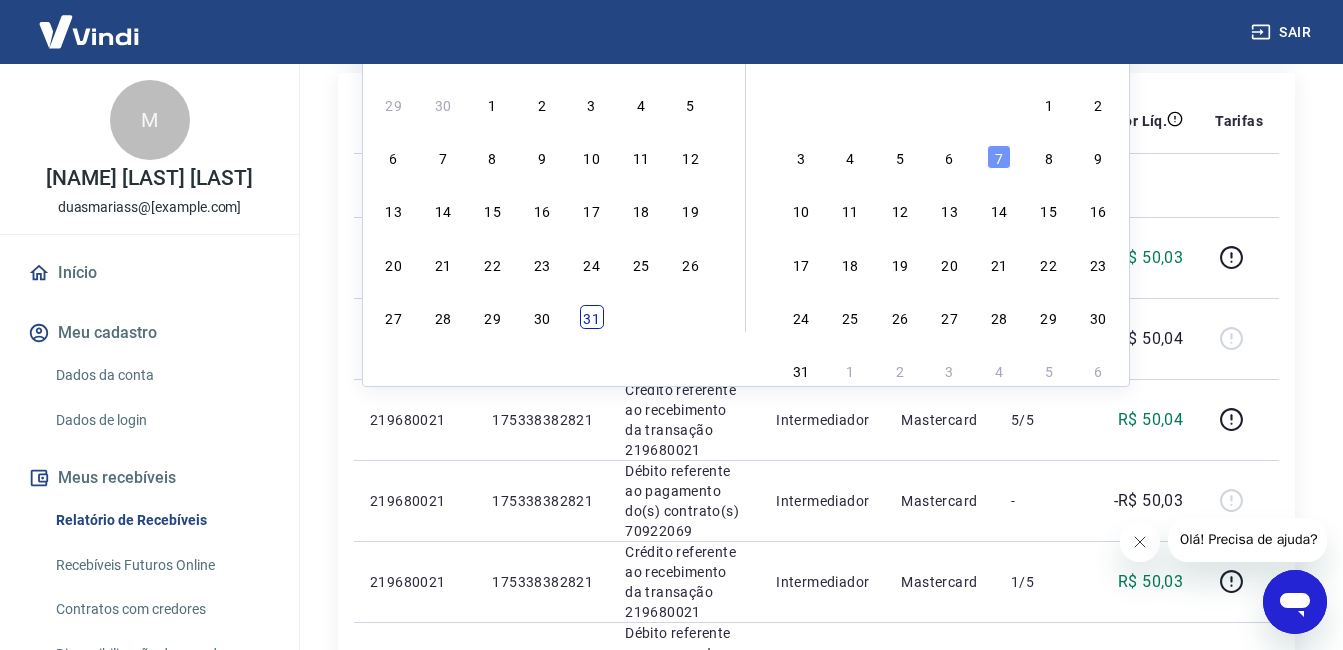 click on "31" at bounding box center (592, 317) 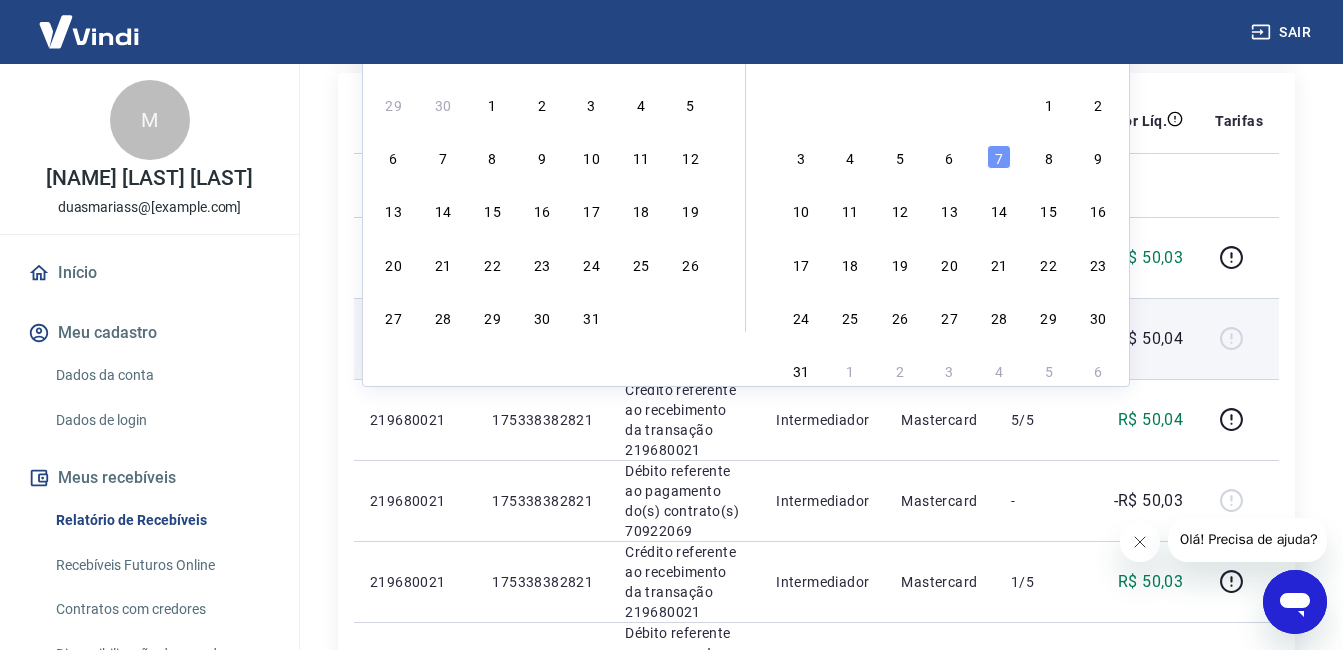 type on "31/07/2025" 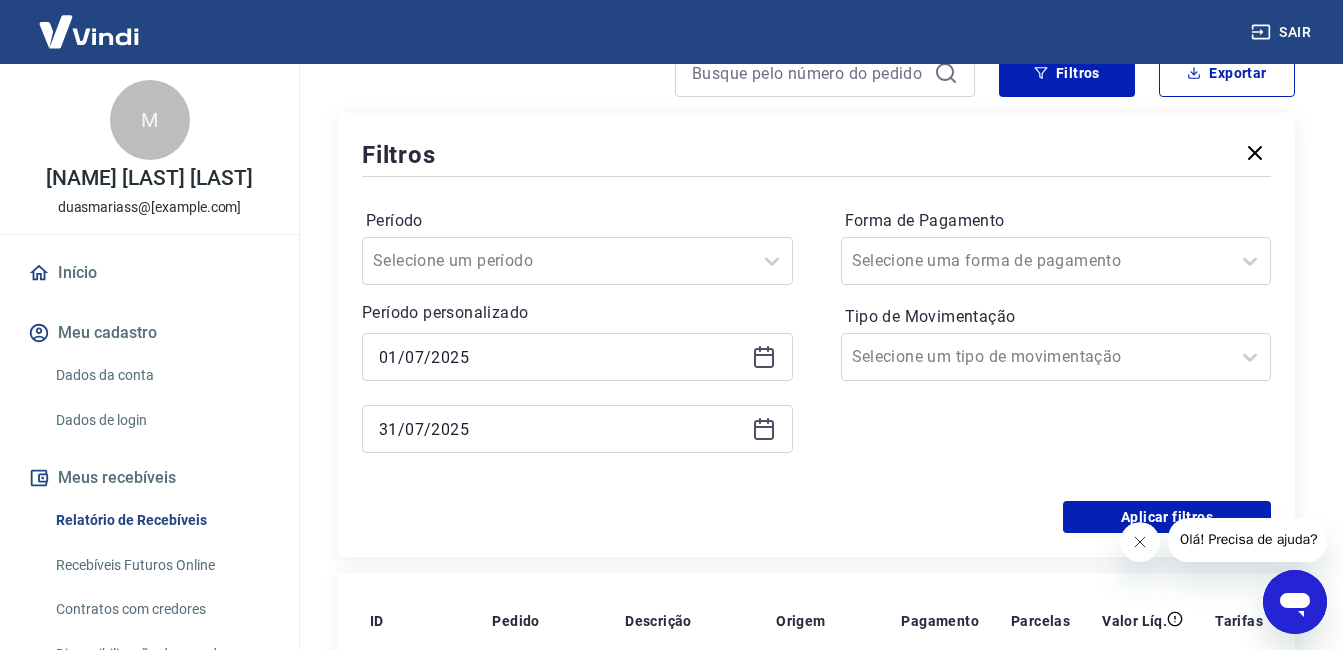 scroll, scrollTop: 300, scrollLeft: 0, axis: vertical 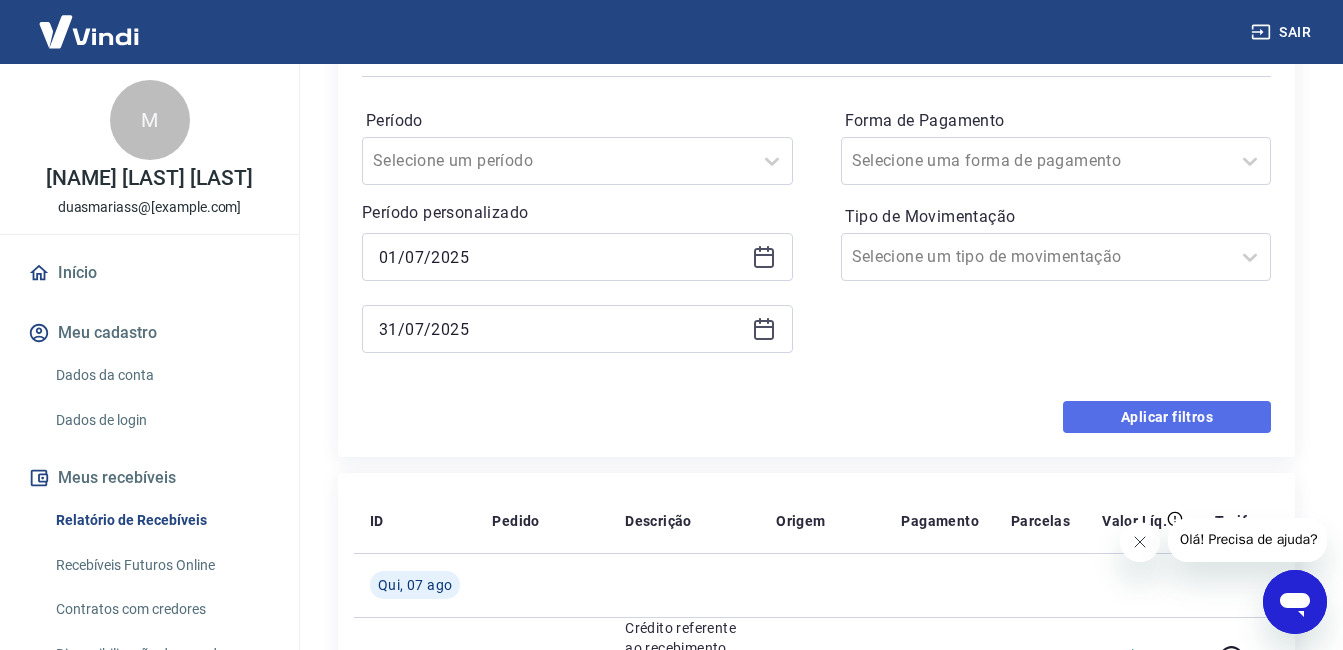 click on "Aplicar filtros" at bounding box center [1167, 417] 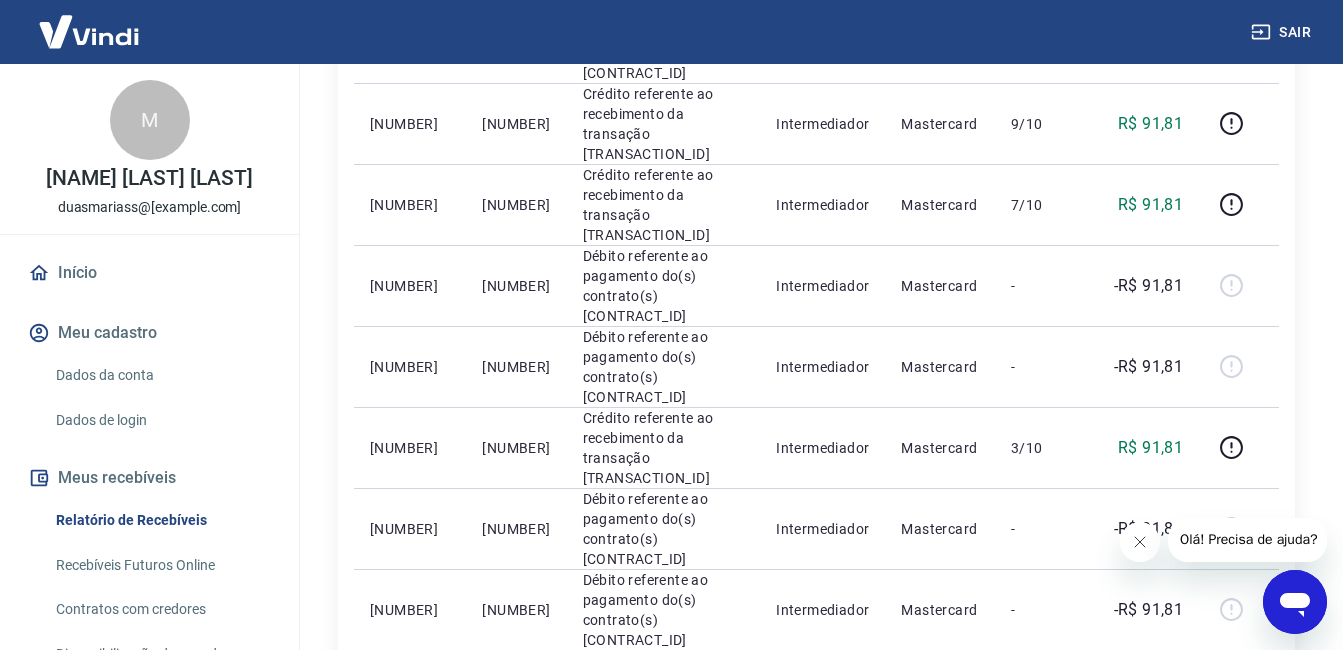 scroll, scrollTop: 1700, scrollLeft: 0, axis: vertical 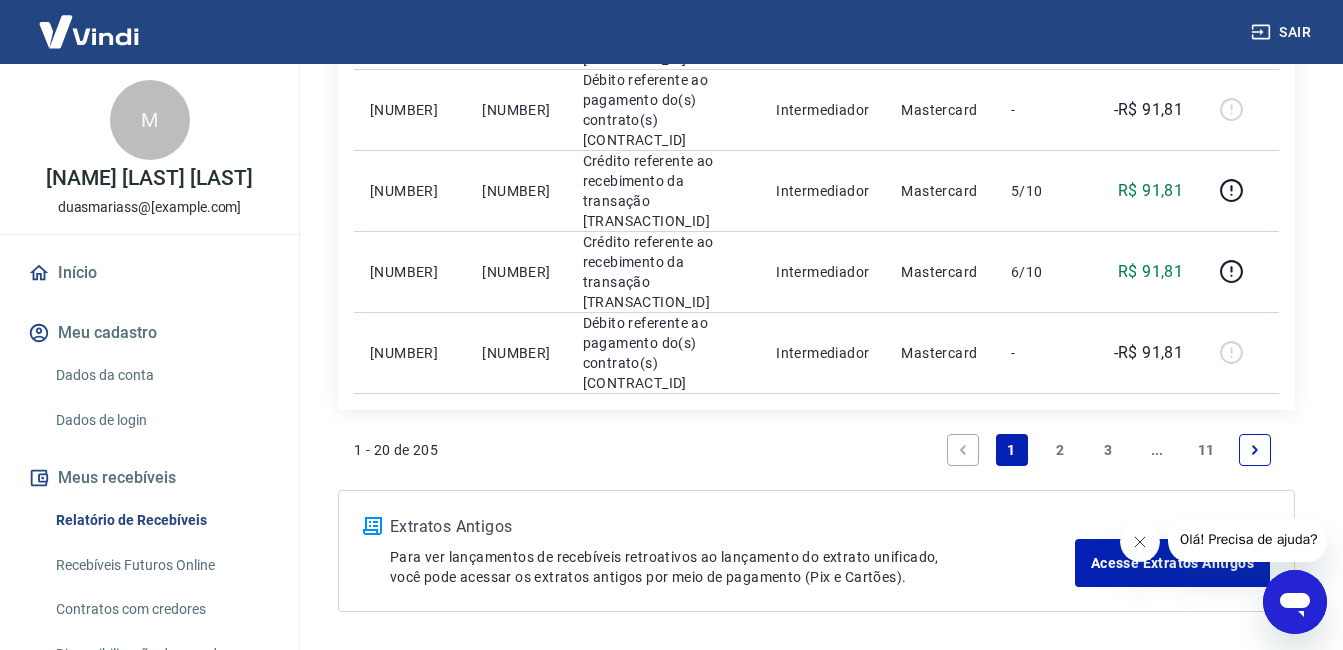 click 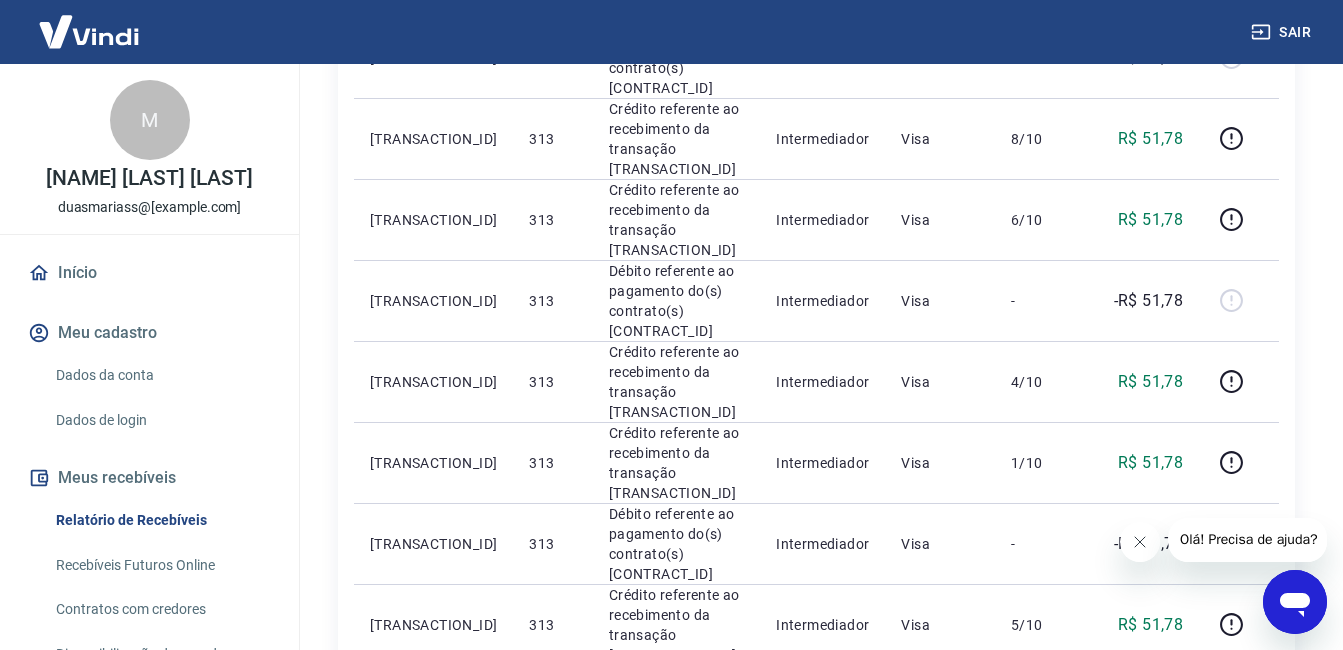 scroll, scrollTop: 1432, scrollLeft: 0, axis: vertical 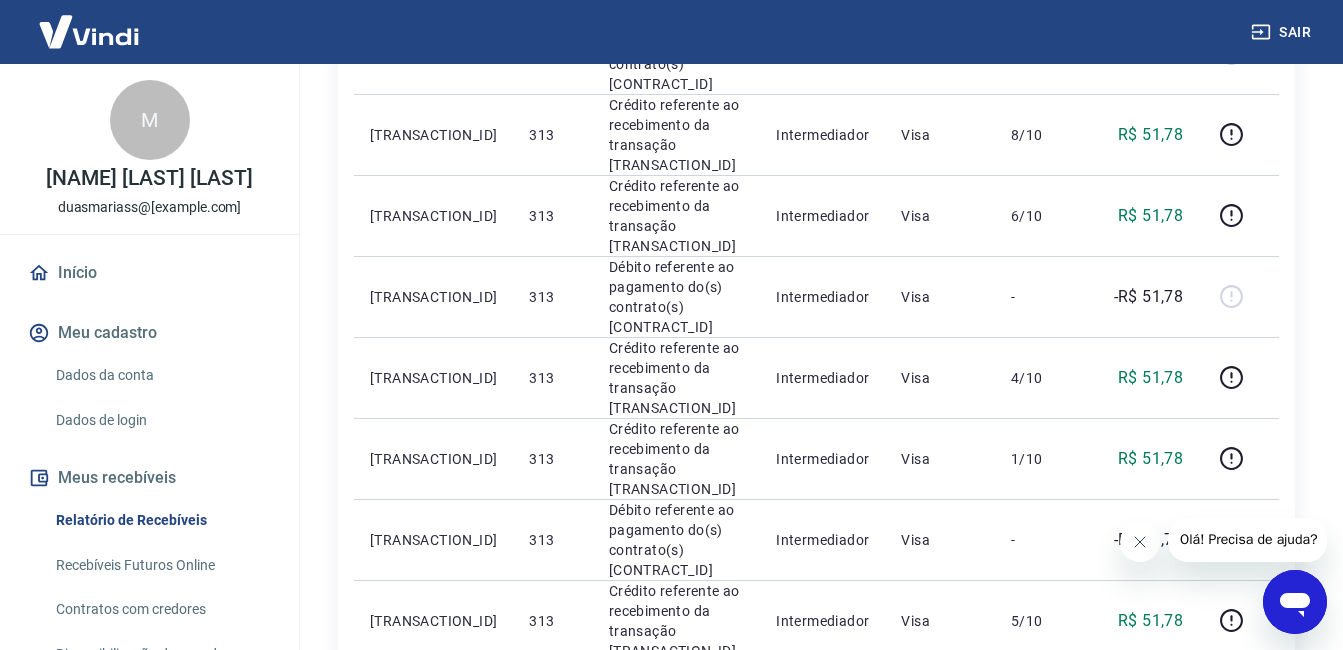 click 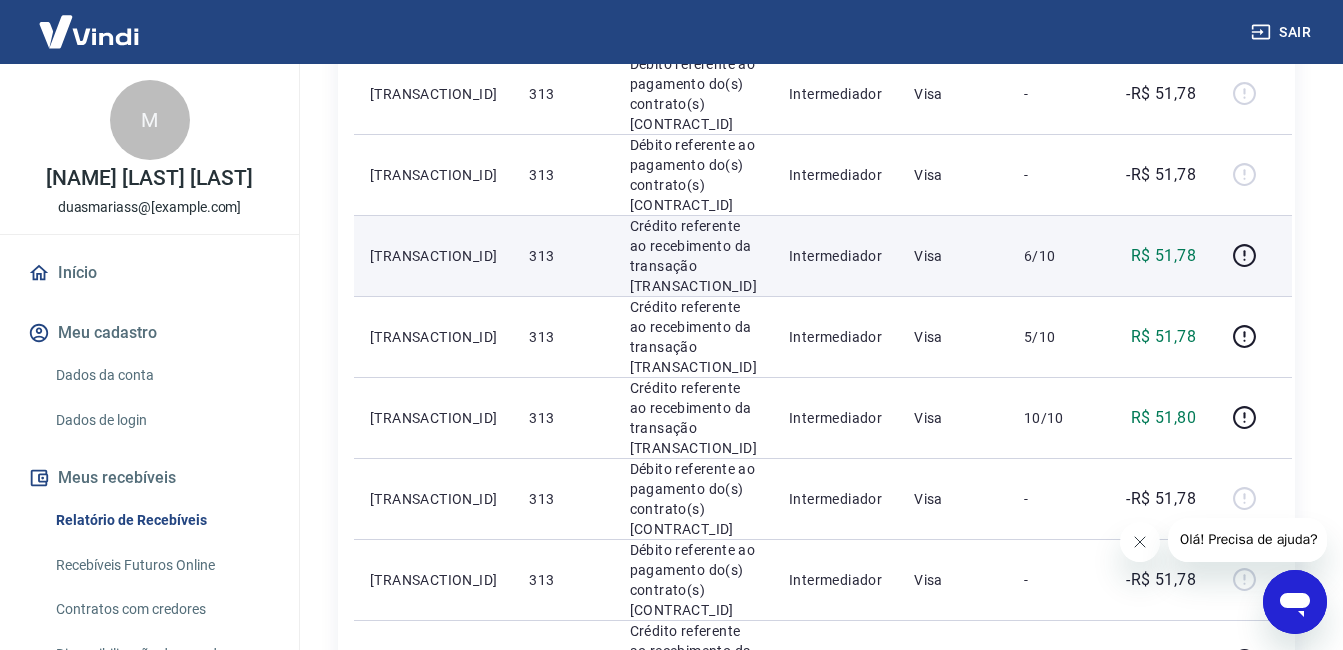scroll, scrollTop: 400, scrollLeft: 0, axis: vertical 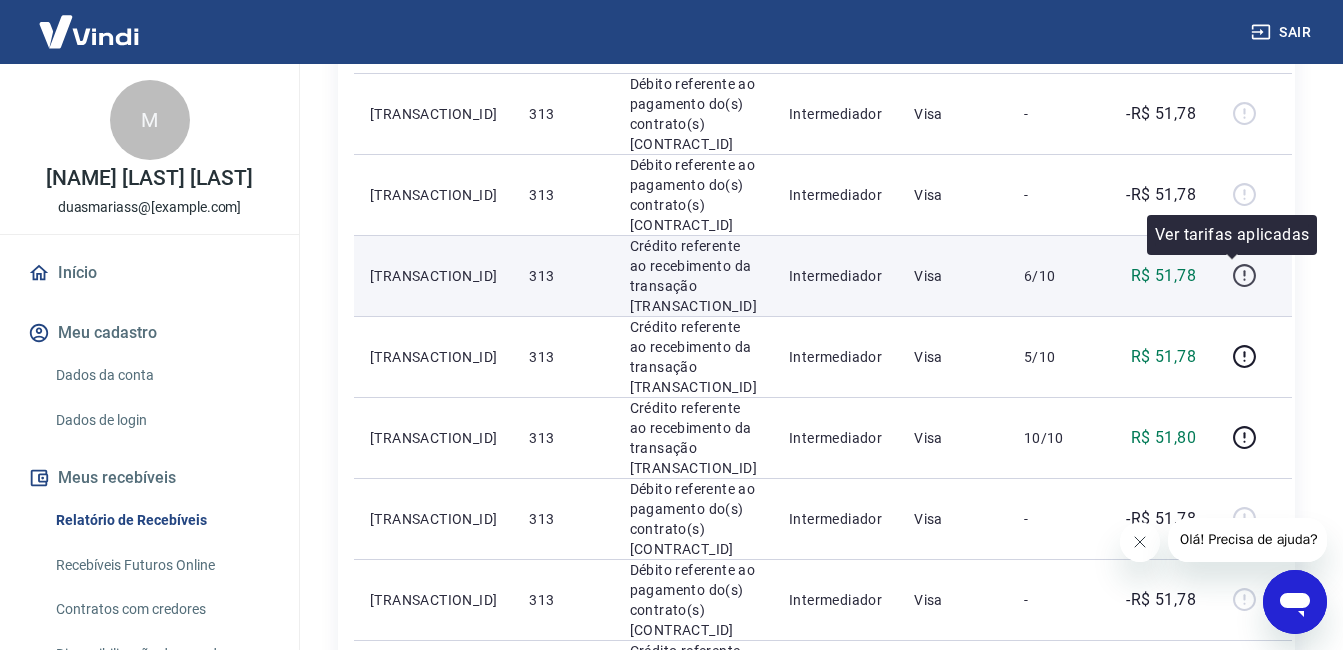 click 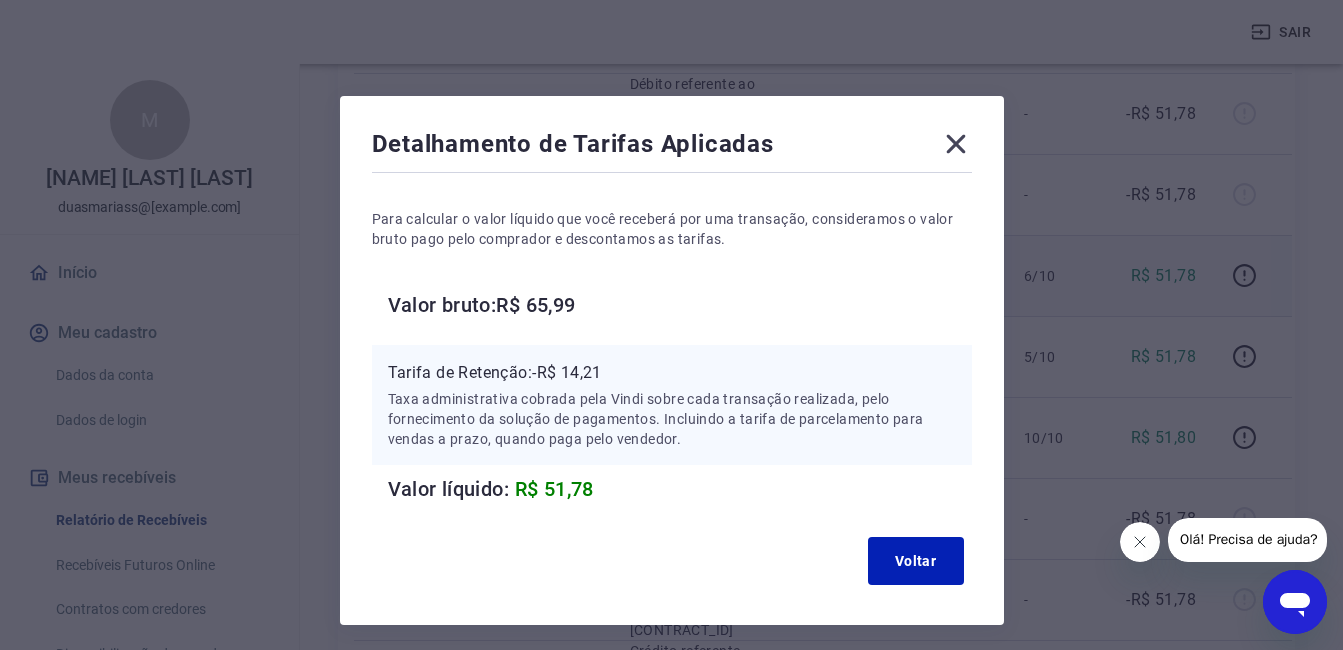 click 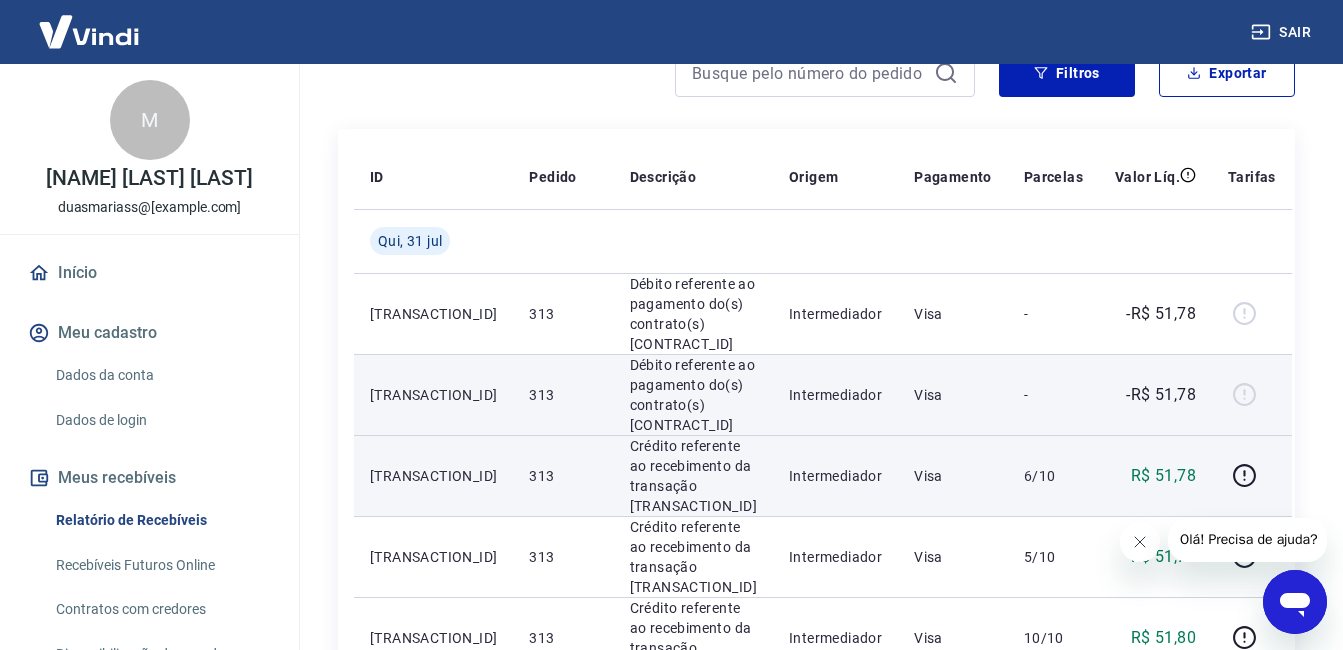 scroll, scrollTop: 300, scrollLeft: 0, axis: vertical 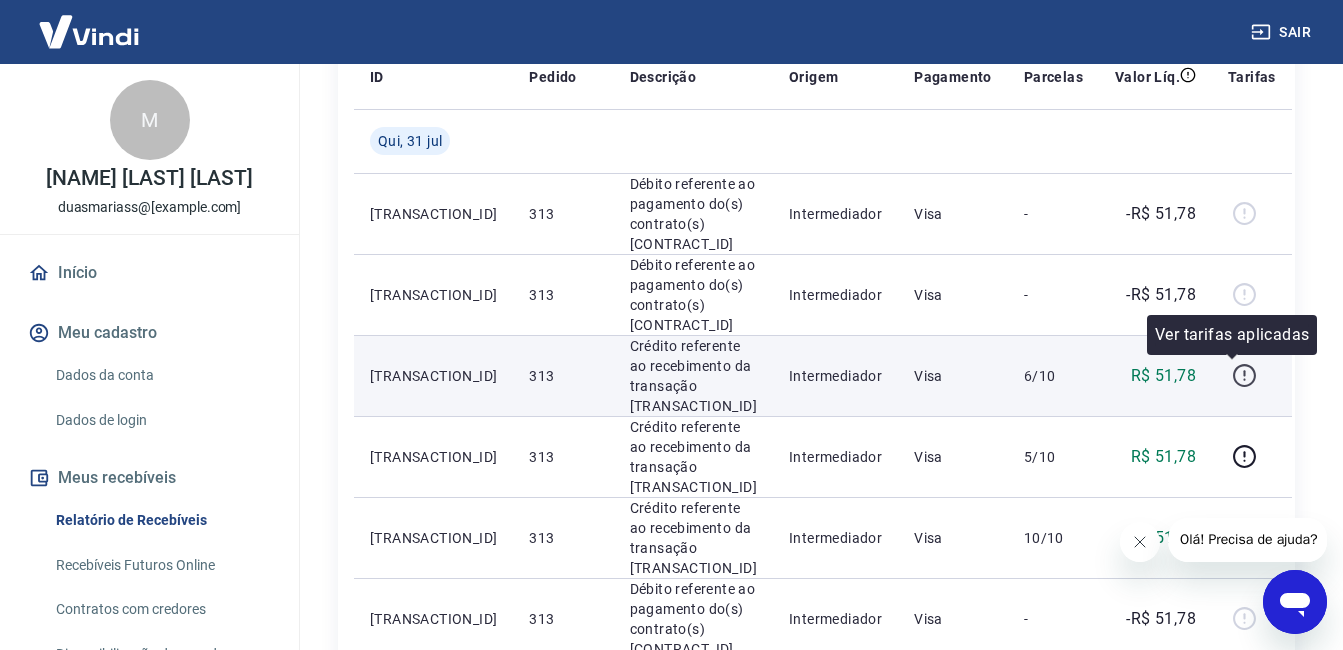 click 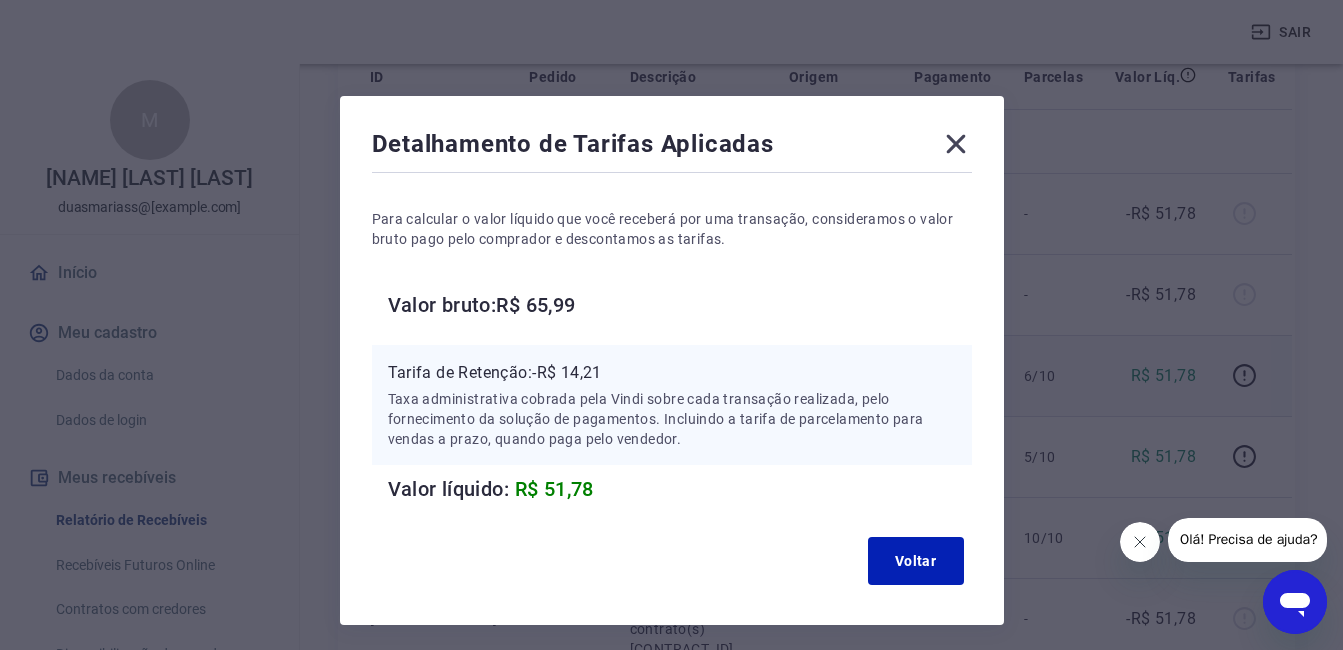 click on "Detalhamento de Tarifas Aplicadas" at bounding box center [672, 148] 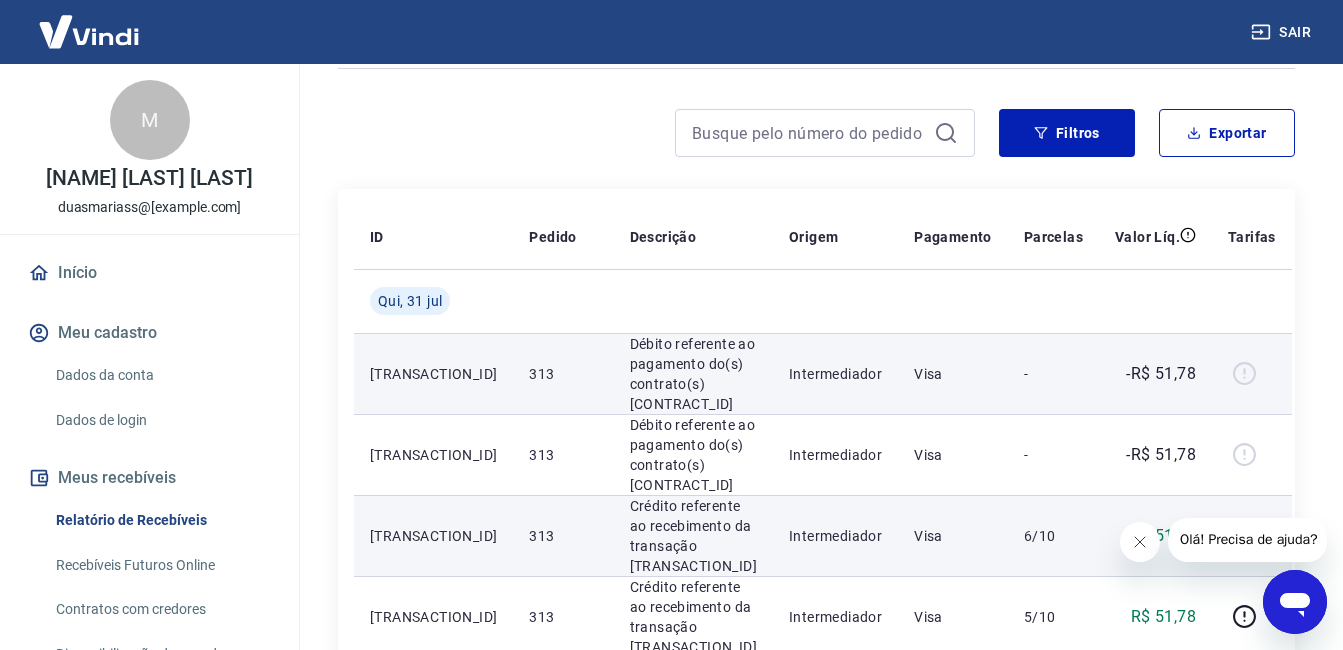 scroll, scrollTop: 0, scrollLeft: 0, axis: both 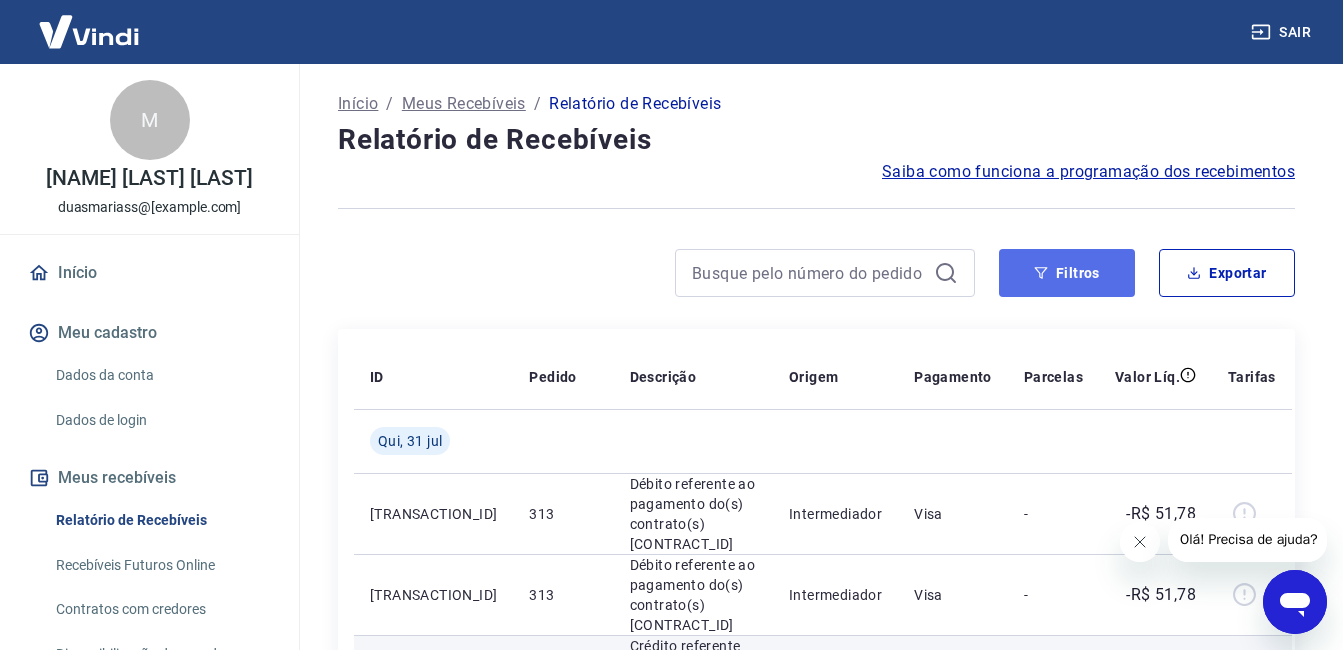 click on "Filtros" at bounding box center (1067, 273) 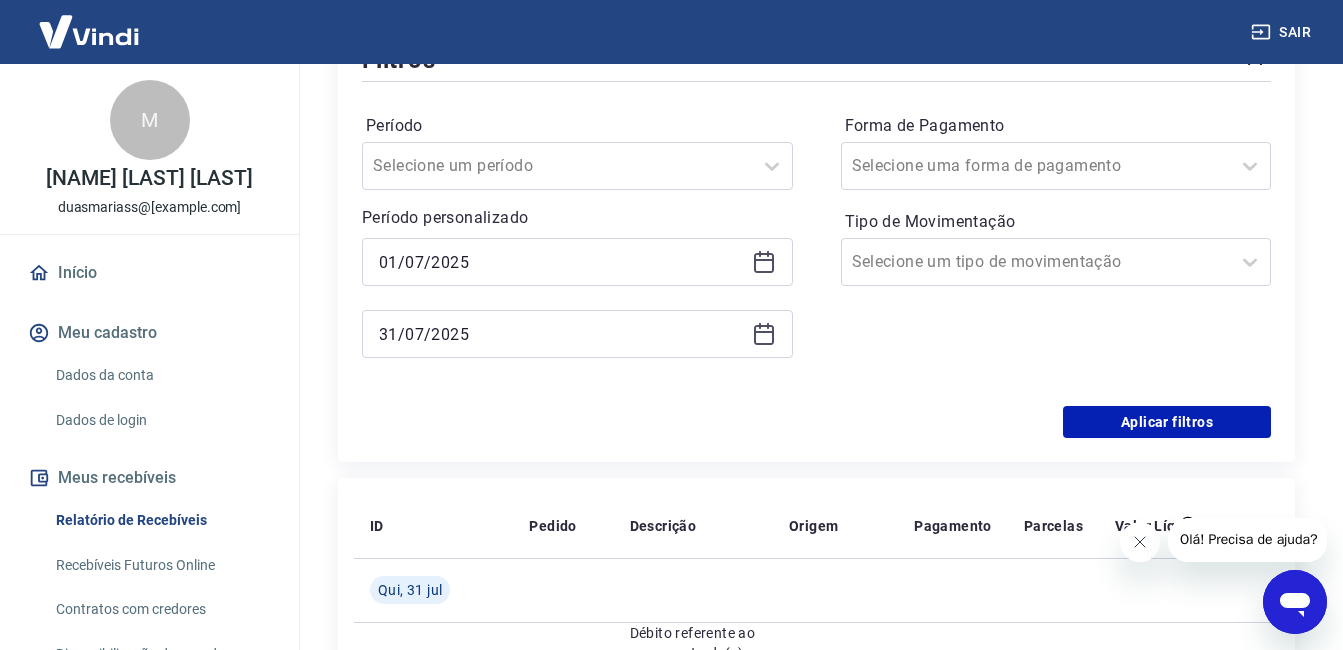scroll, scrollTop: 300, scrollLeft: 0, axis: vertical 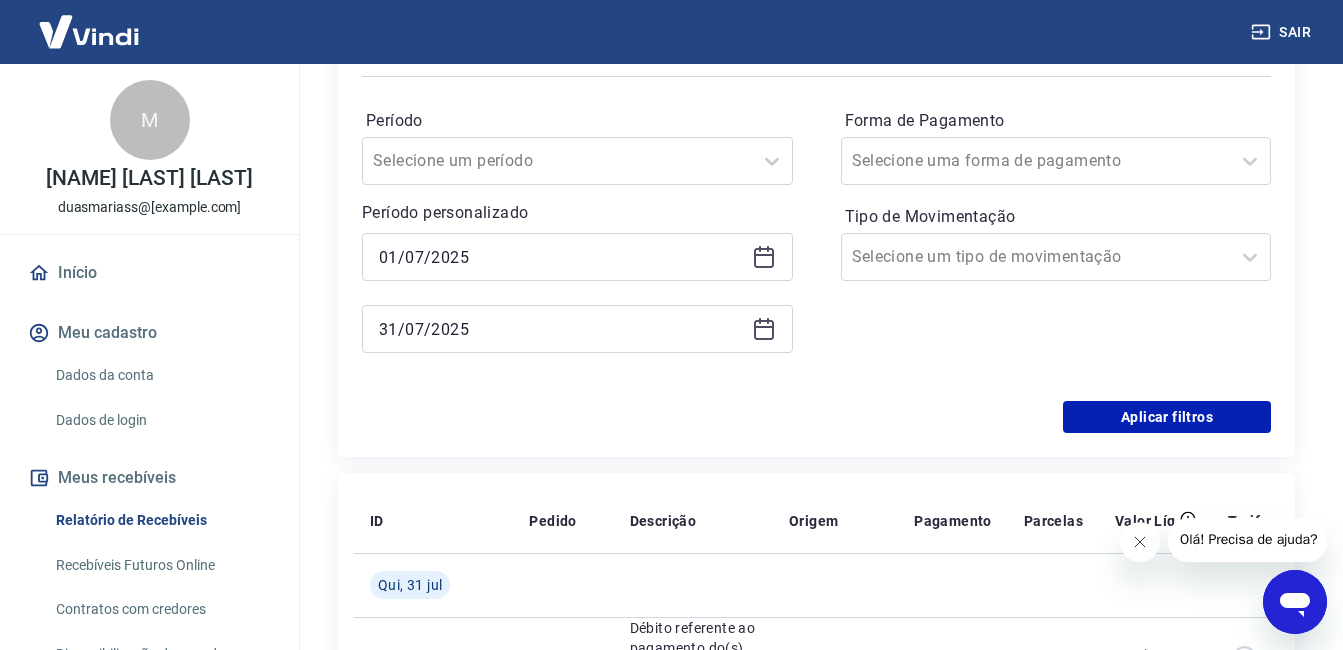 click 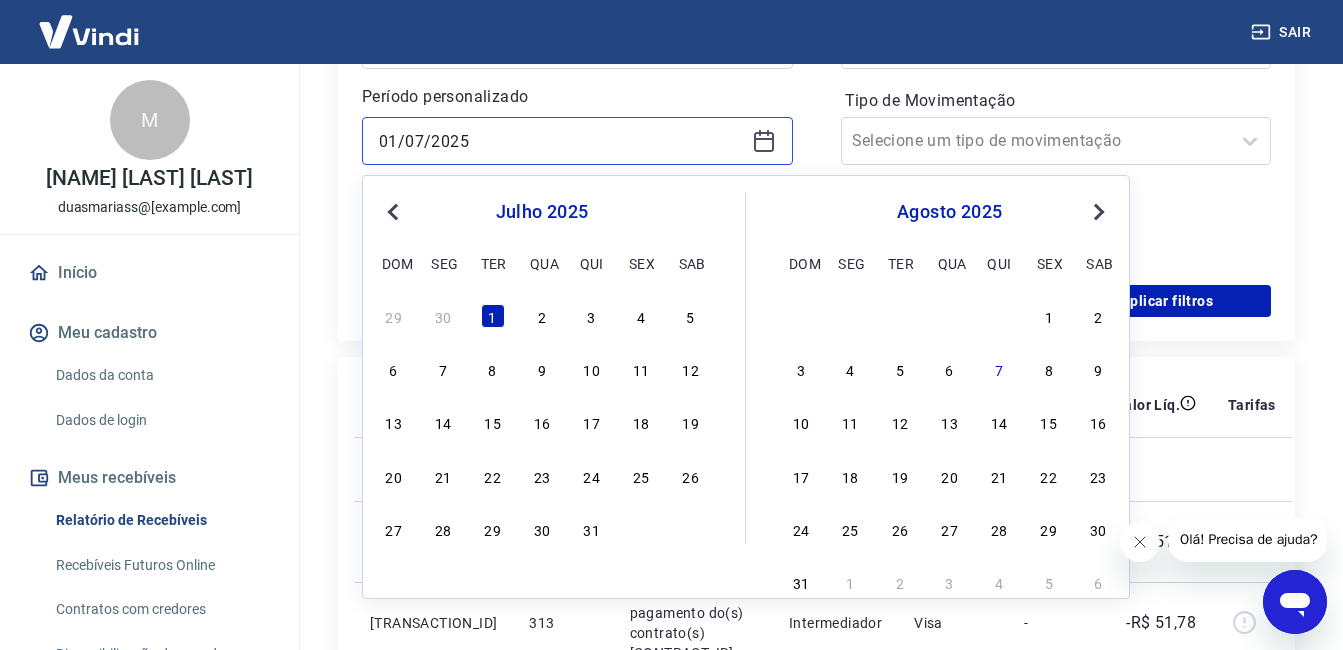 scroll, scrollTop: 500, scrollLeft: 0, axis: vertical 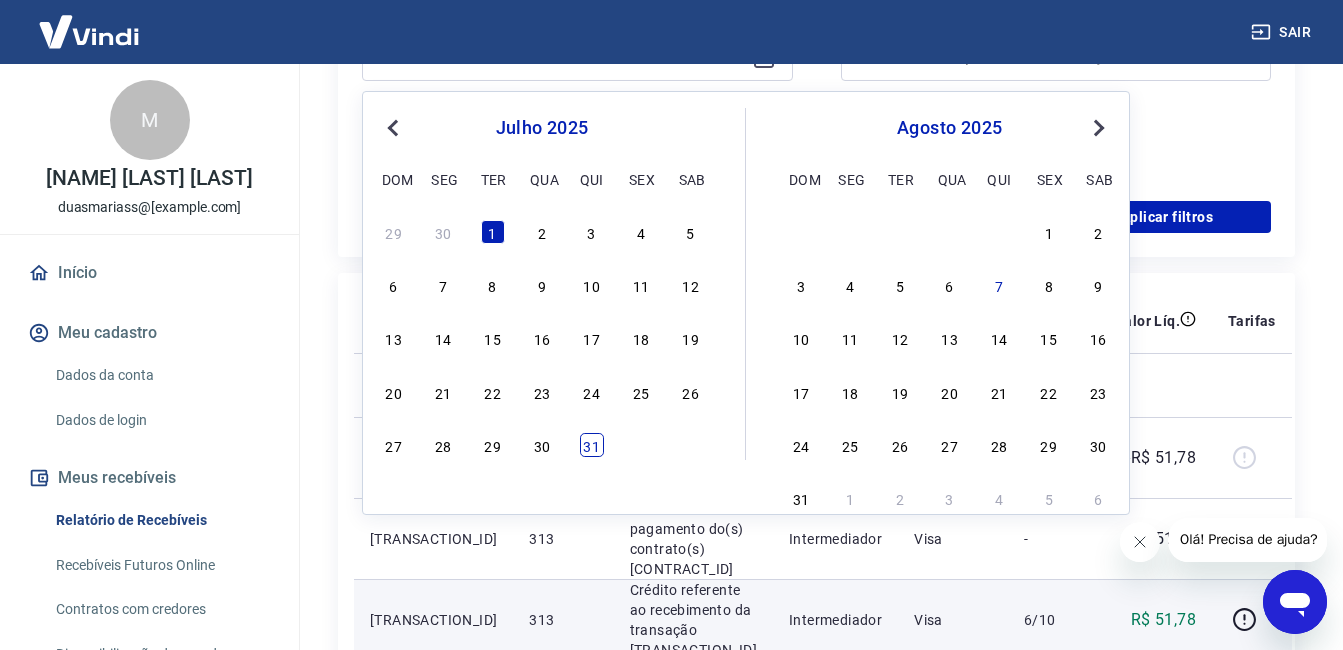 click on "31" at bounding box center [592, 445] 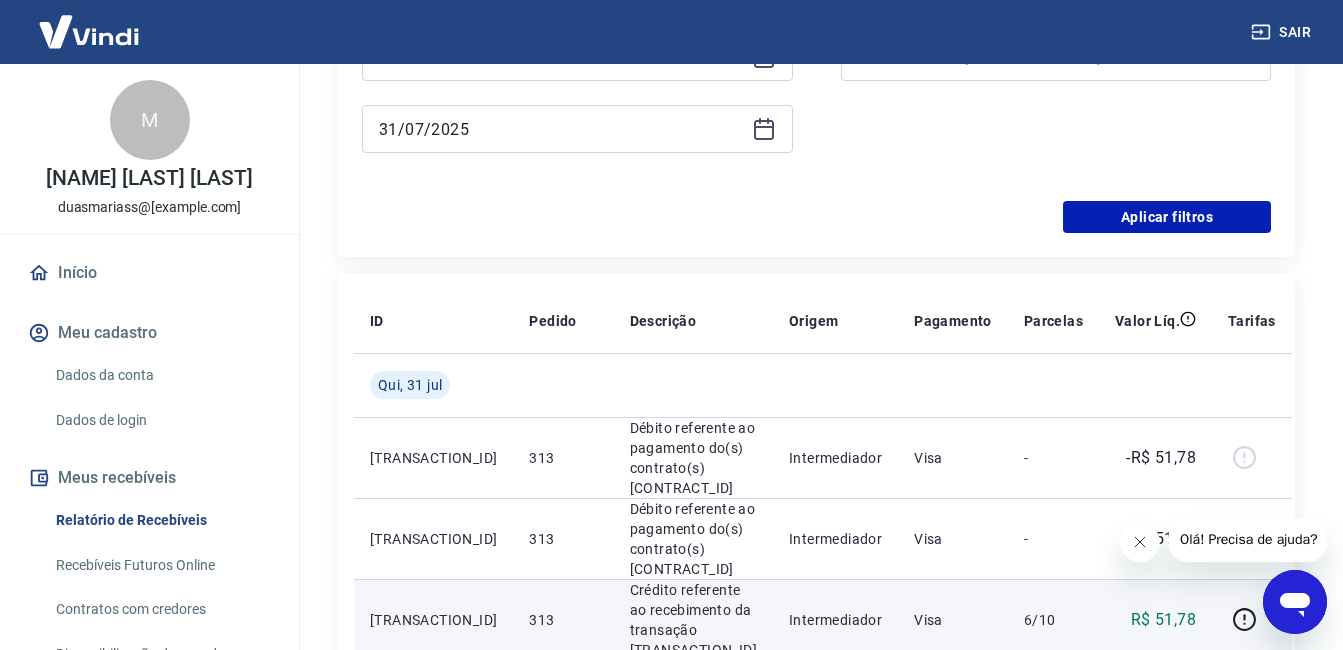 type on "31/07/2025" 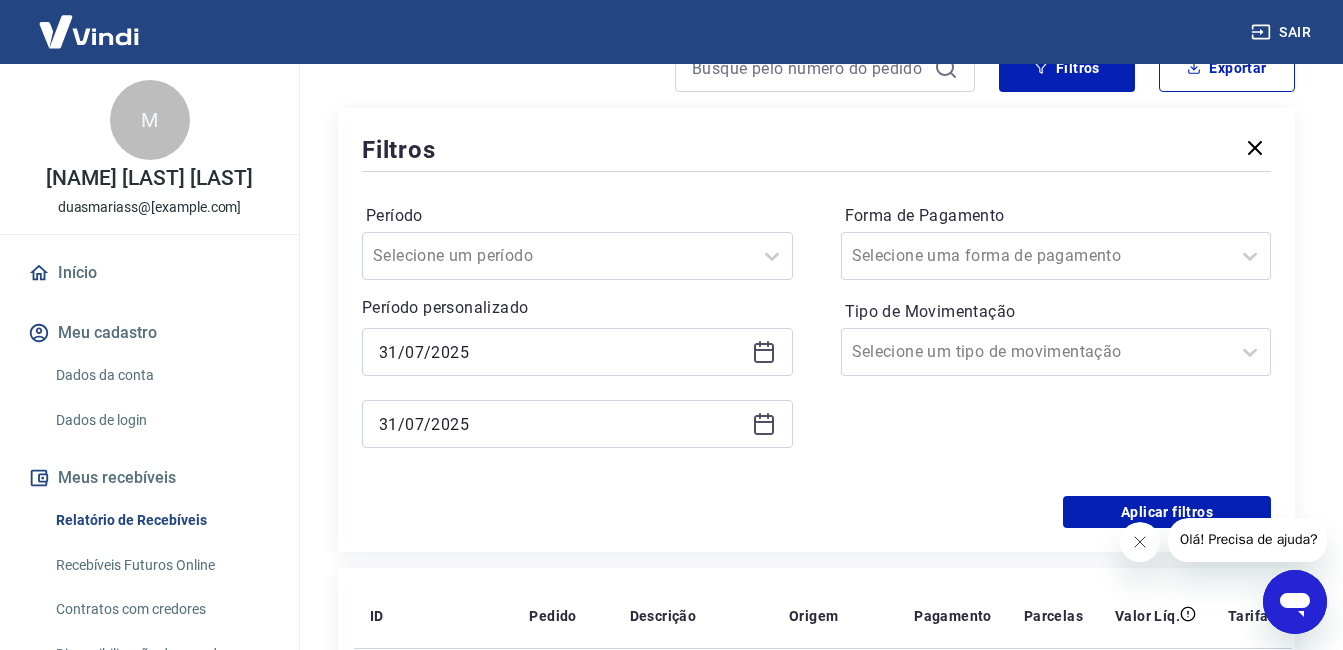 scroll, scrollTop: 200, scrollLeft: 0, axis: vertical 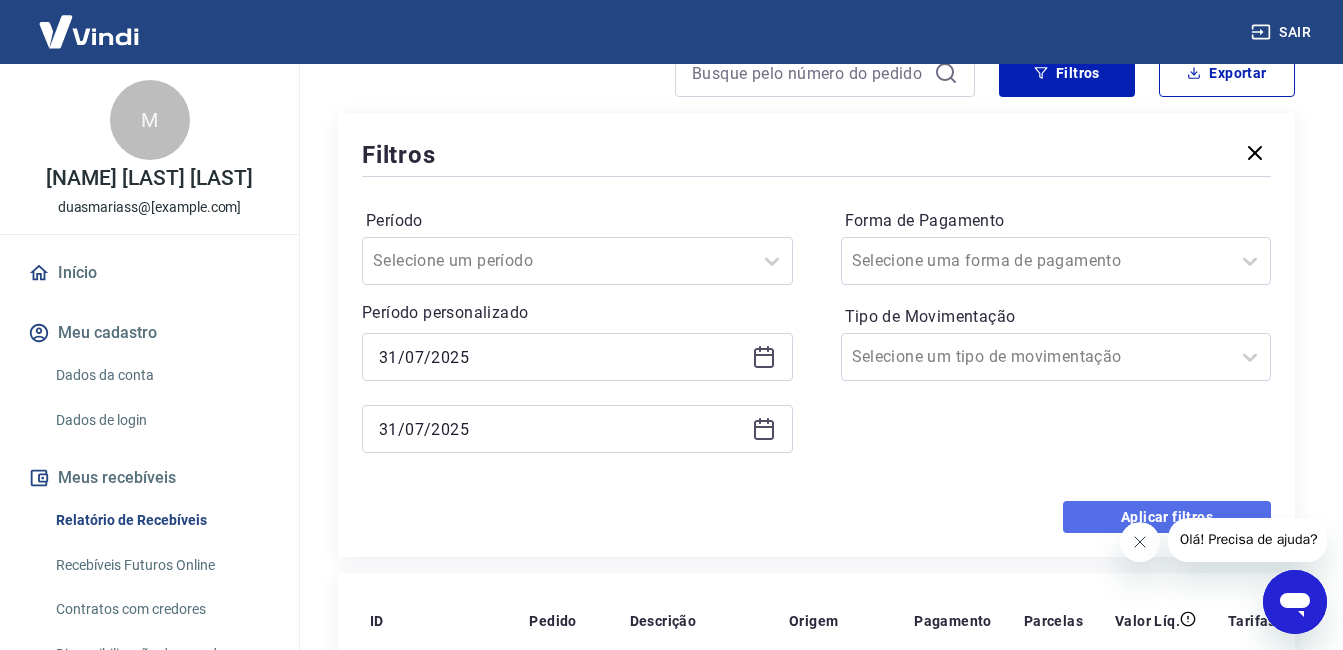 click on "Aplicar filtros" at bounding box center [1167, 517] 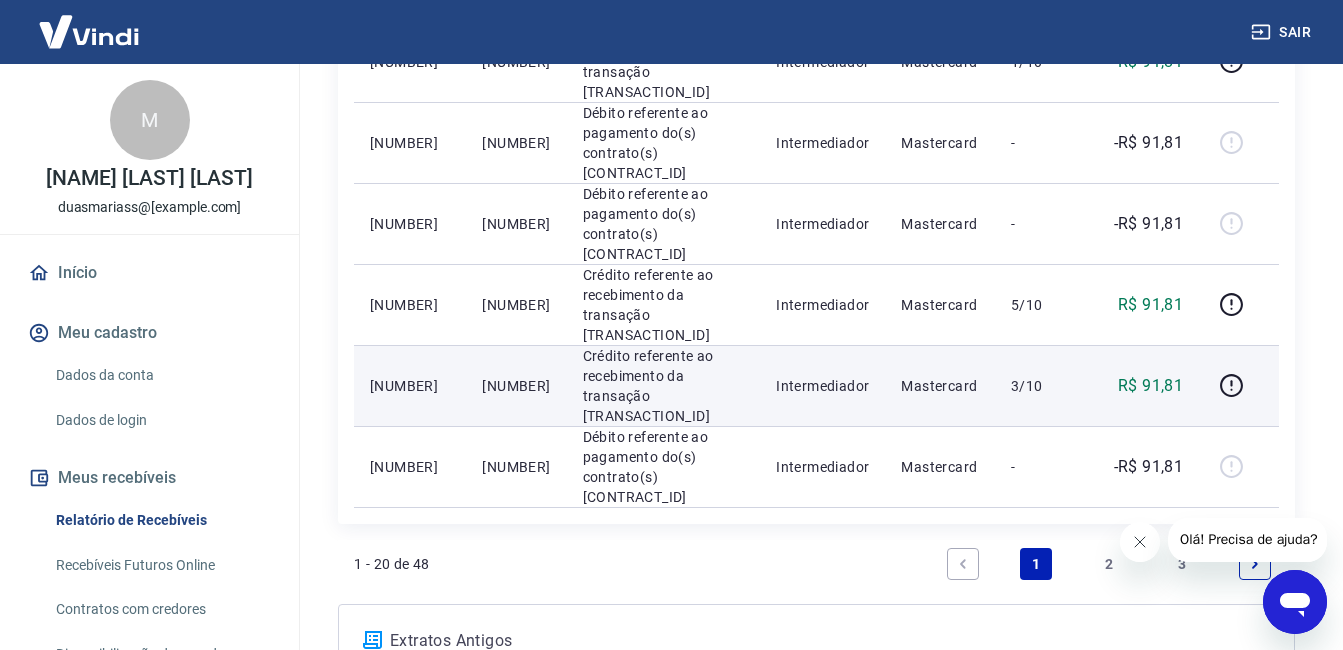 scroll, scrollTop: 1700, scrollLeft: 0, axis: vertical 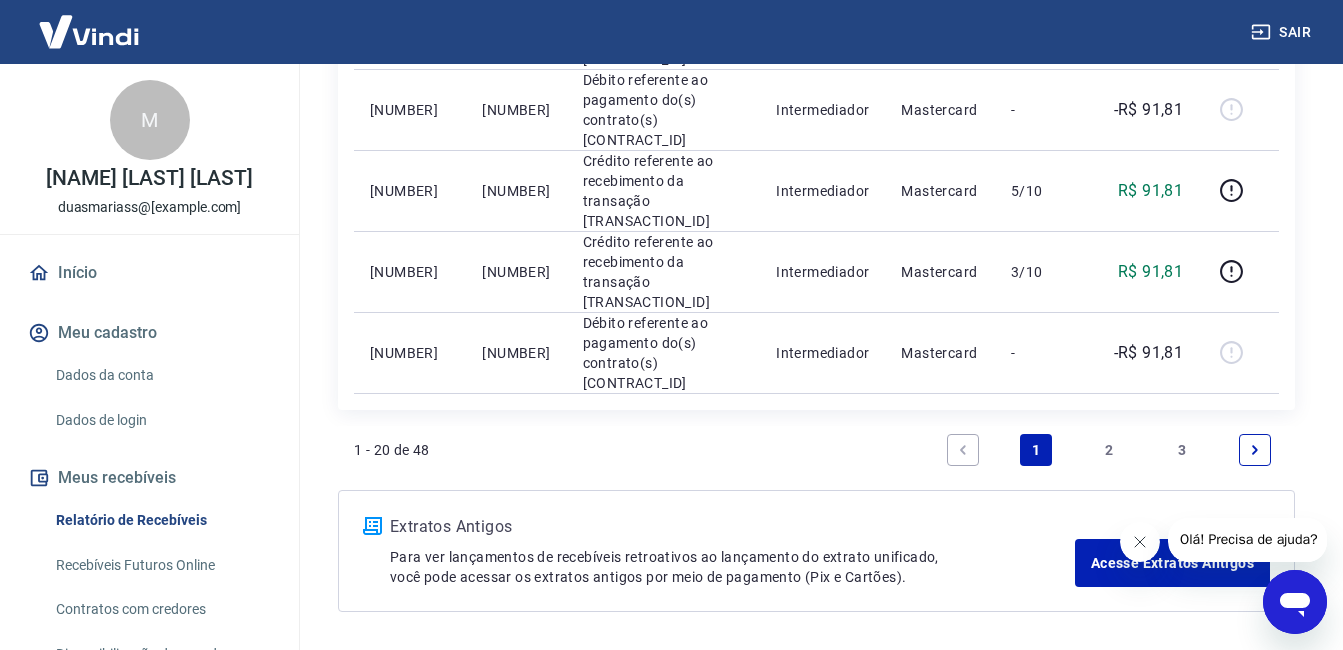 click 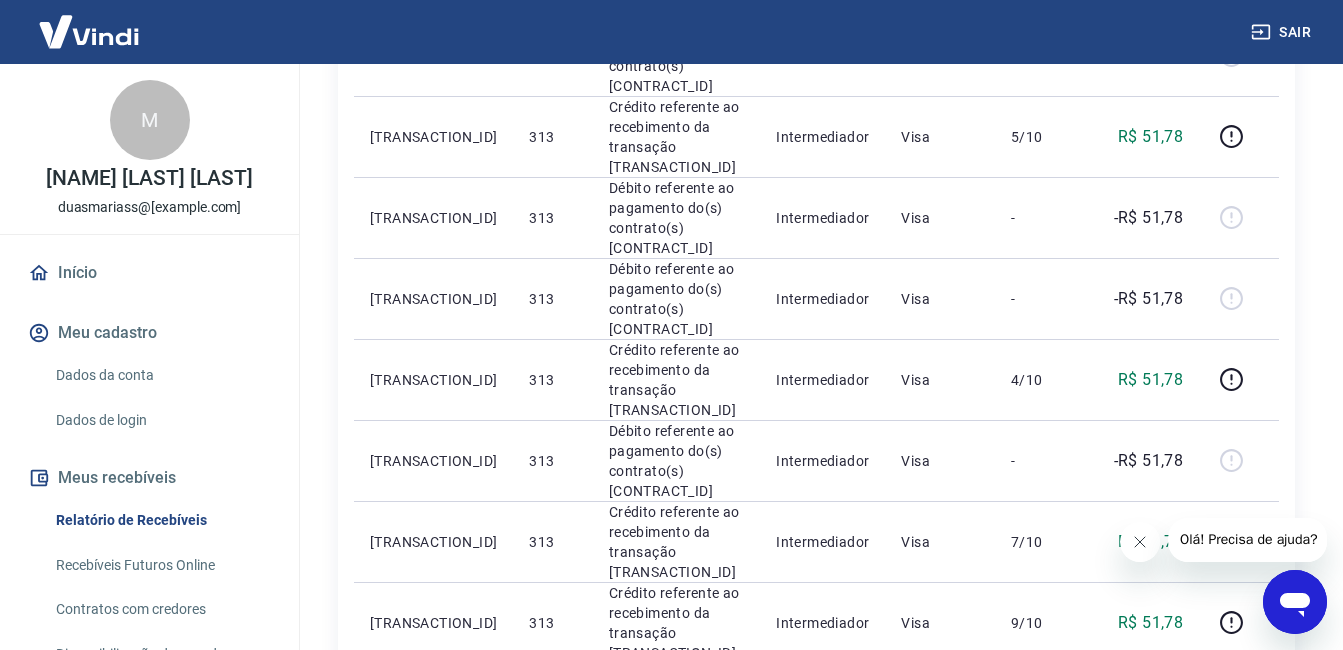 scroll, scrollTop: 1432, scrollLeft: 0, axis: vertical 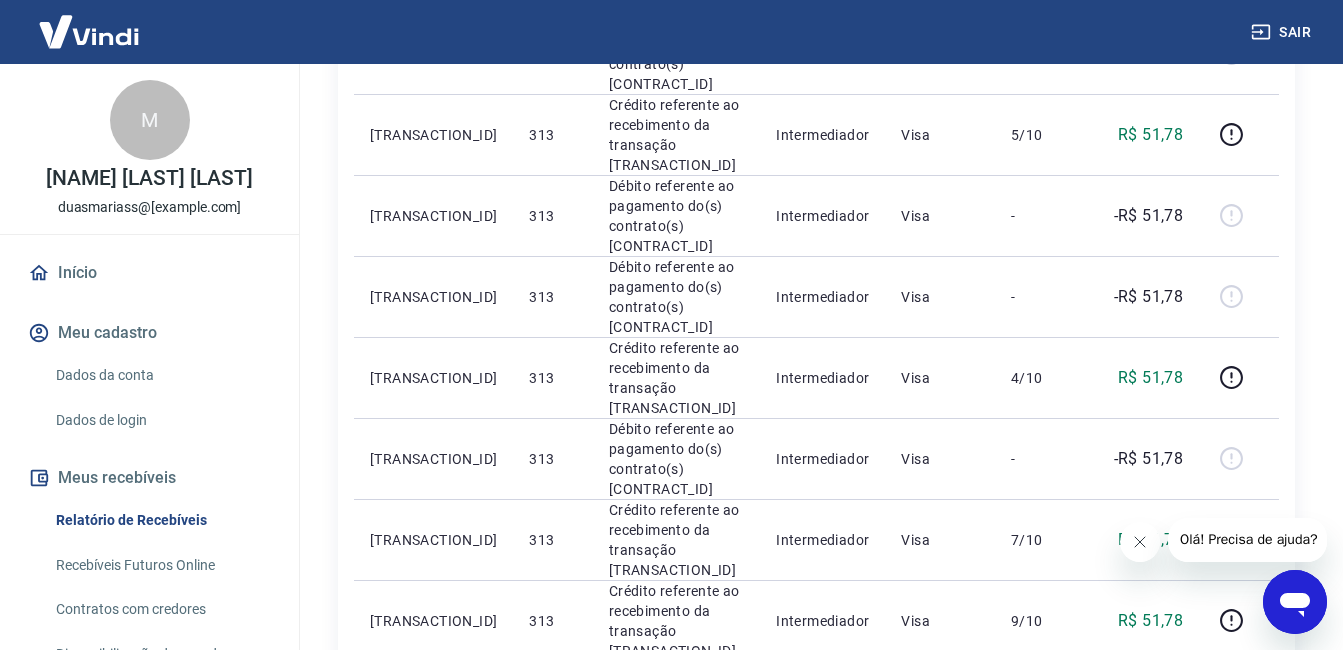 click 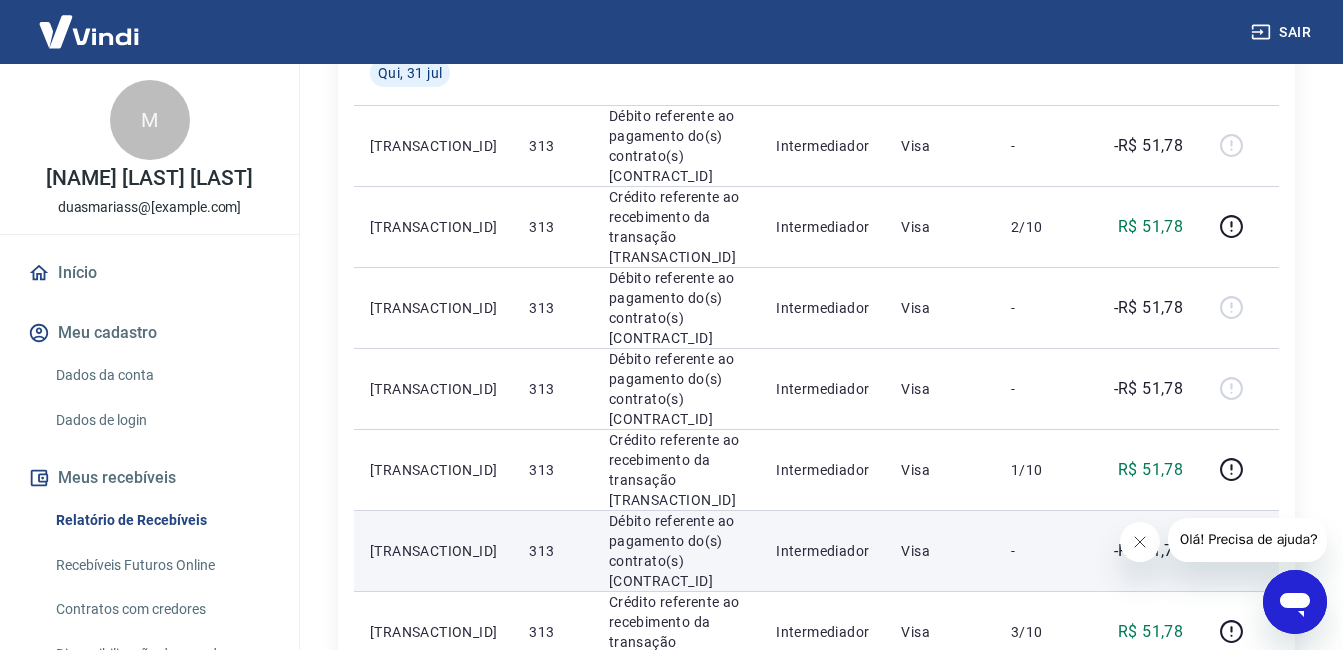 scroll, scrollTop: 364, scrollLeft: 0, axis: vertical 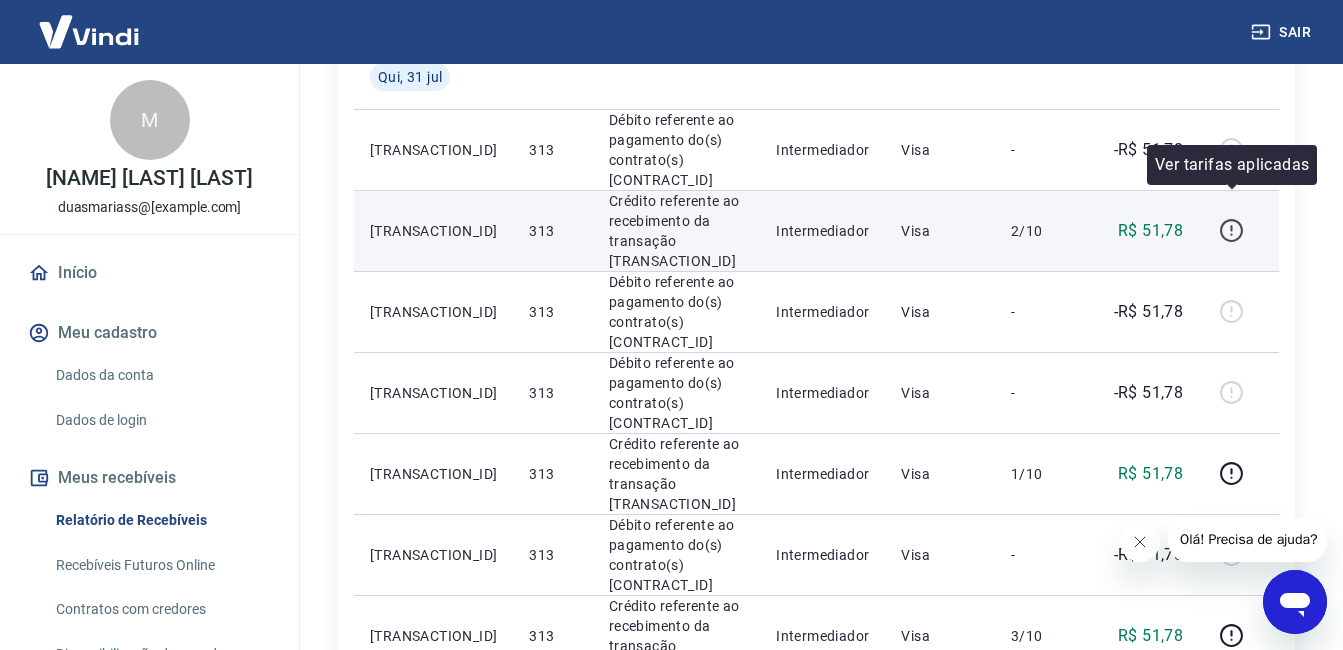 click 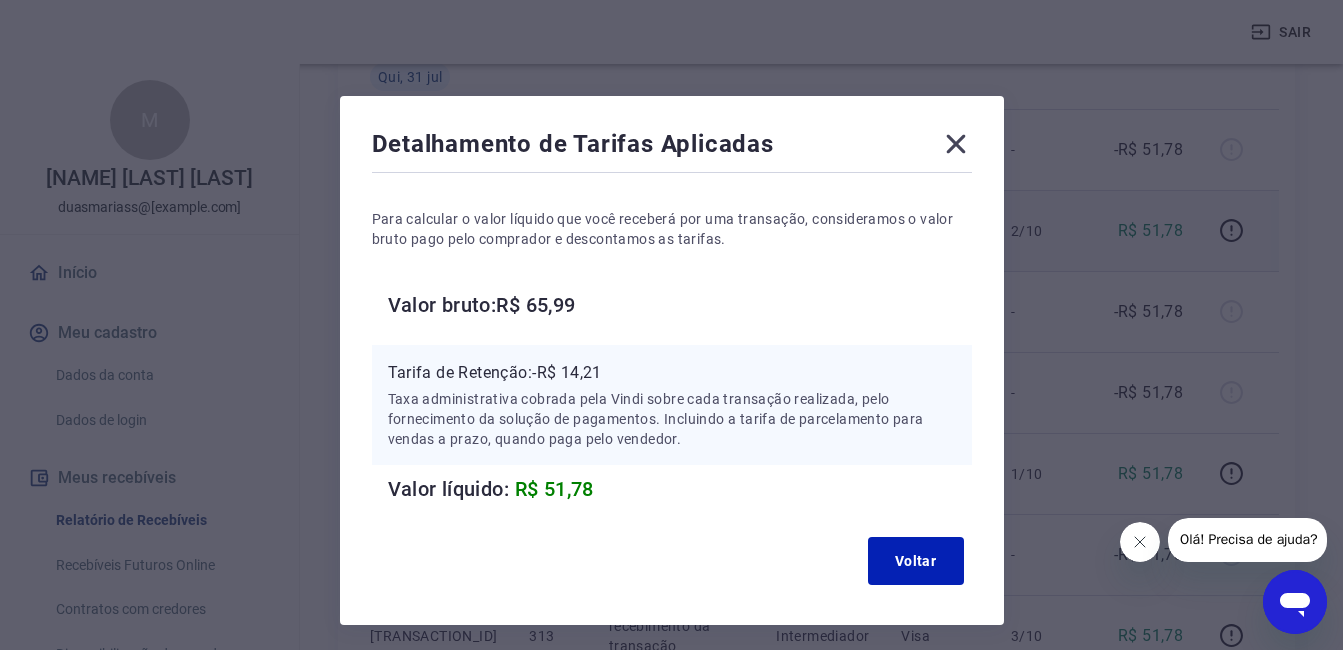 click 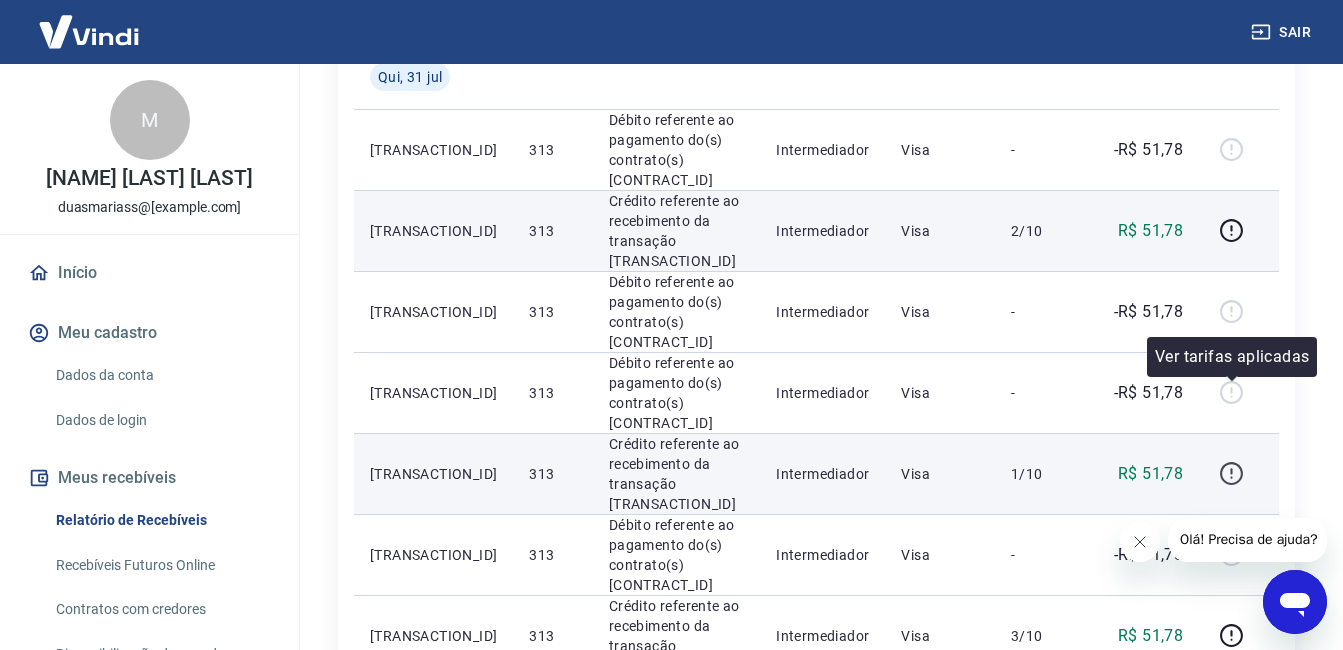 click 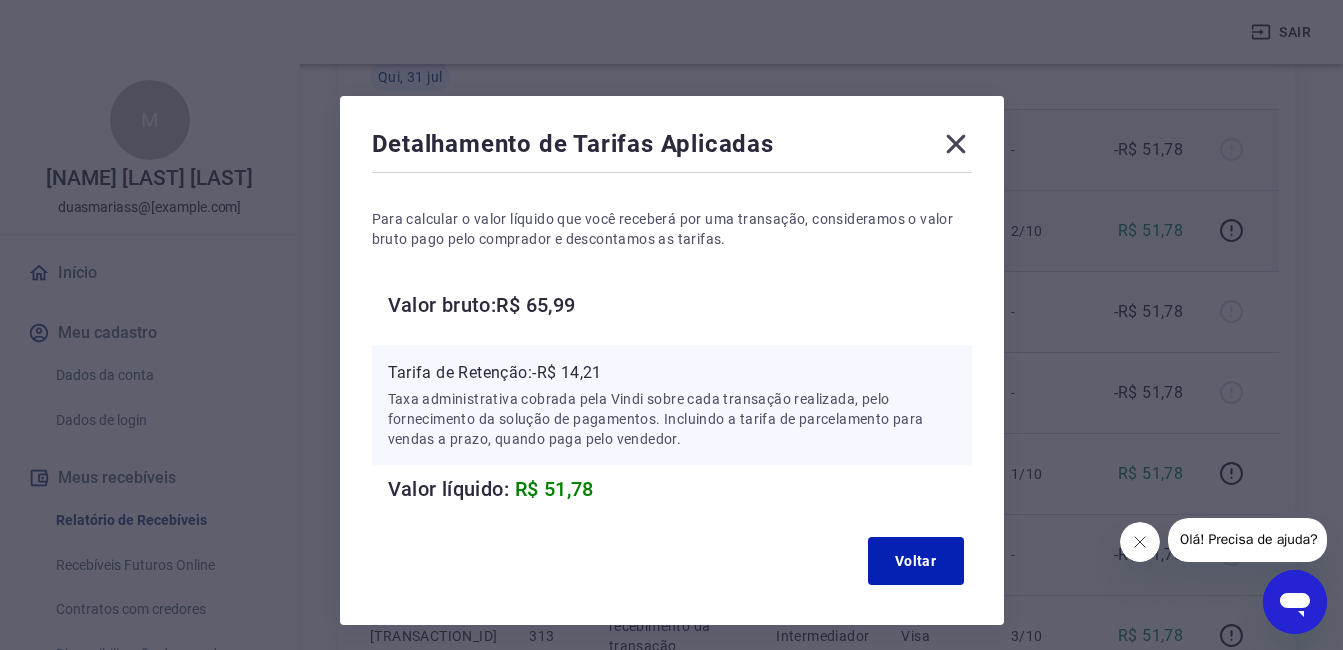 click 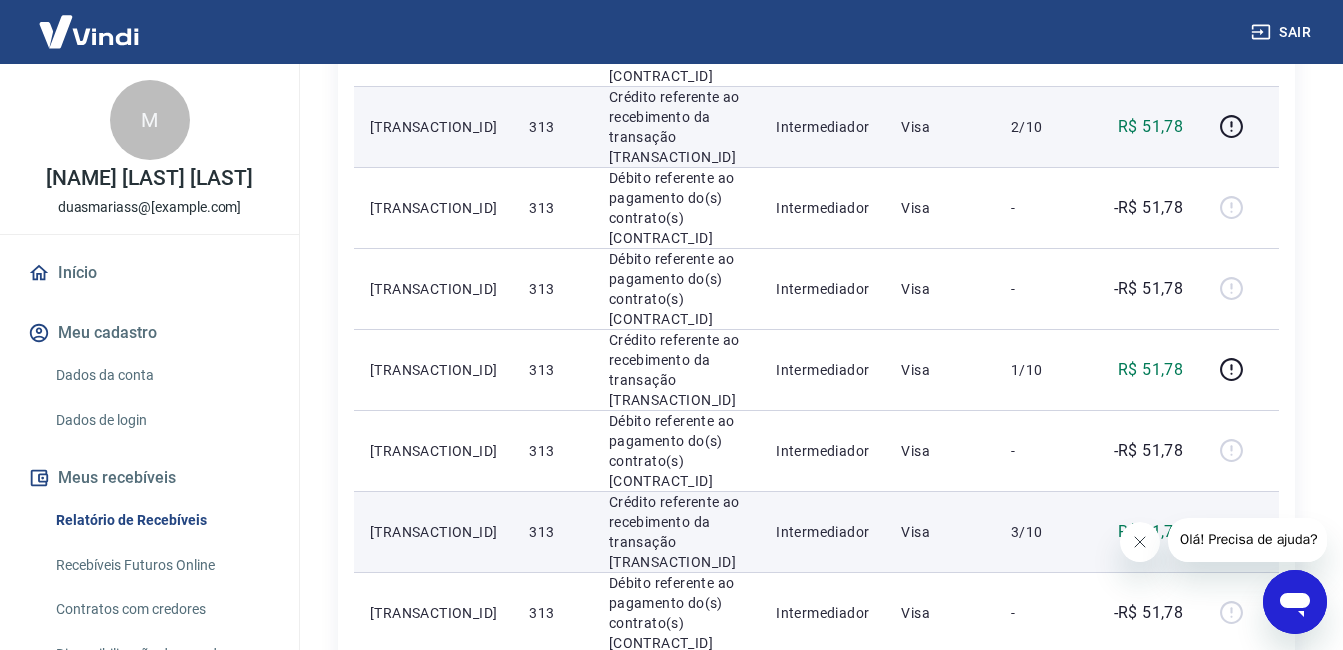 scroll, scrollTop: 564, scrollLeft: 0, axis: vertical 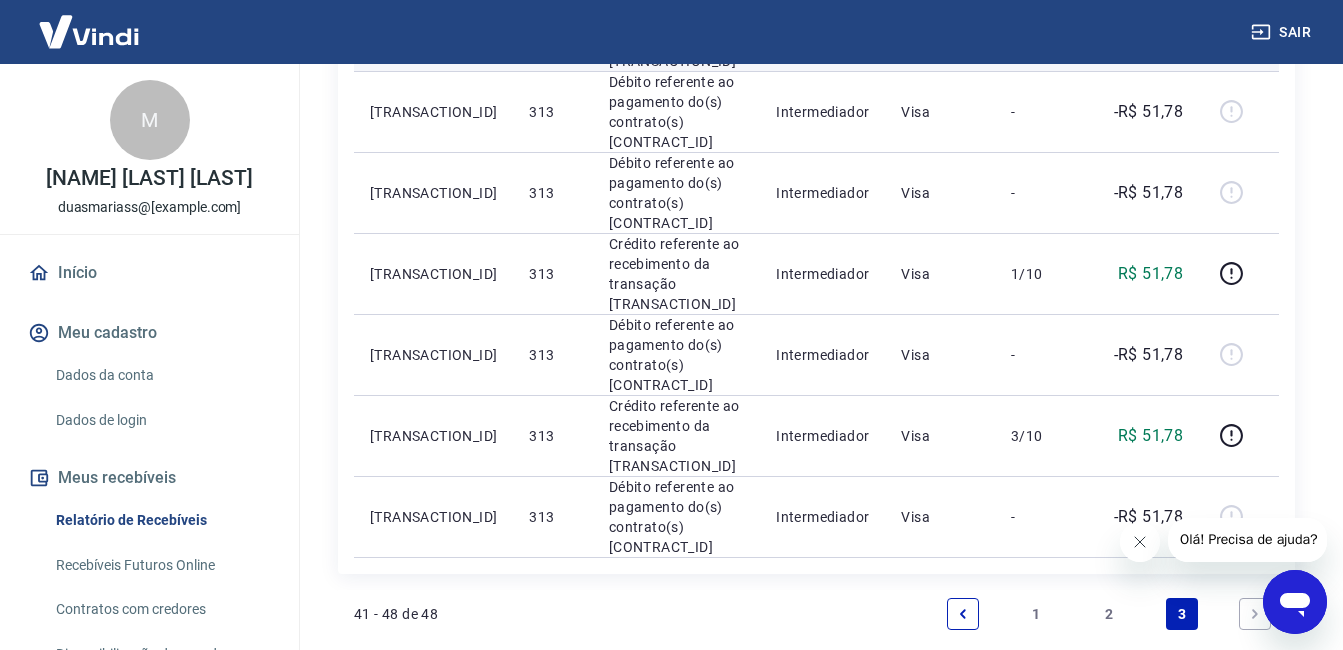 click on "2" at bounding box center (1109, 614) 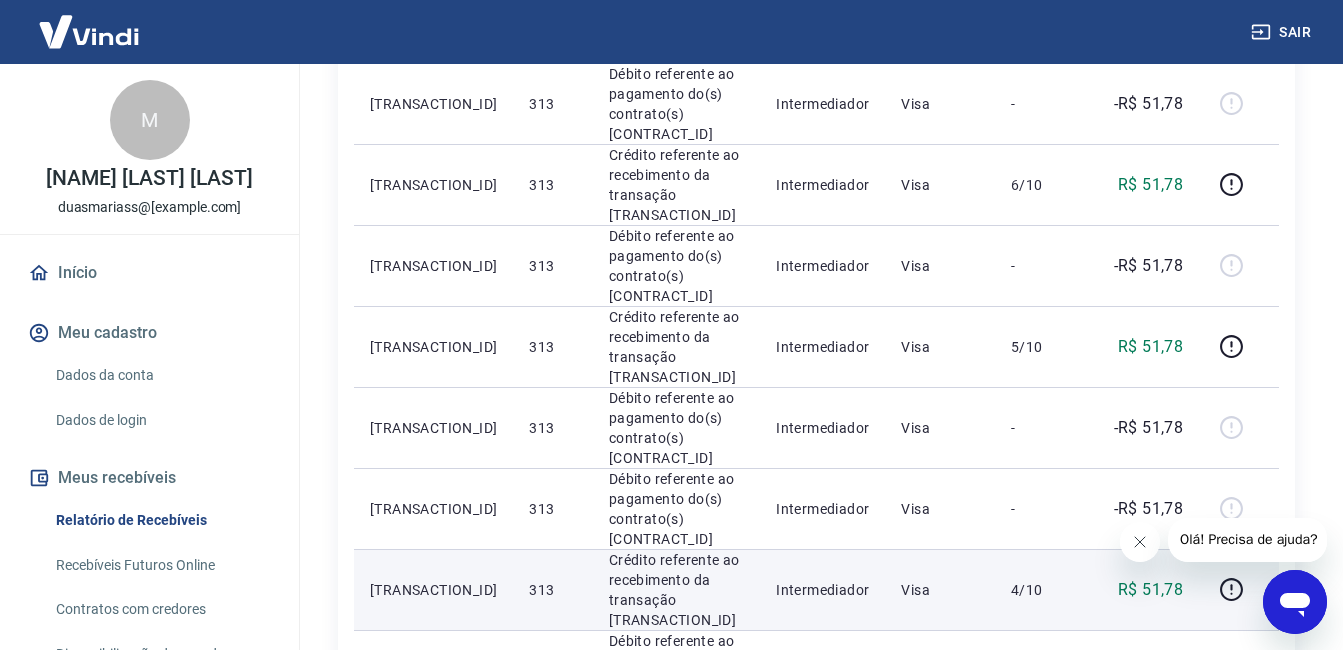 scroll, scrollTop: 1400, scrollLeft: 0, axis: vertical 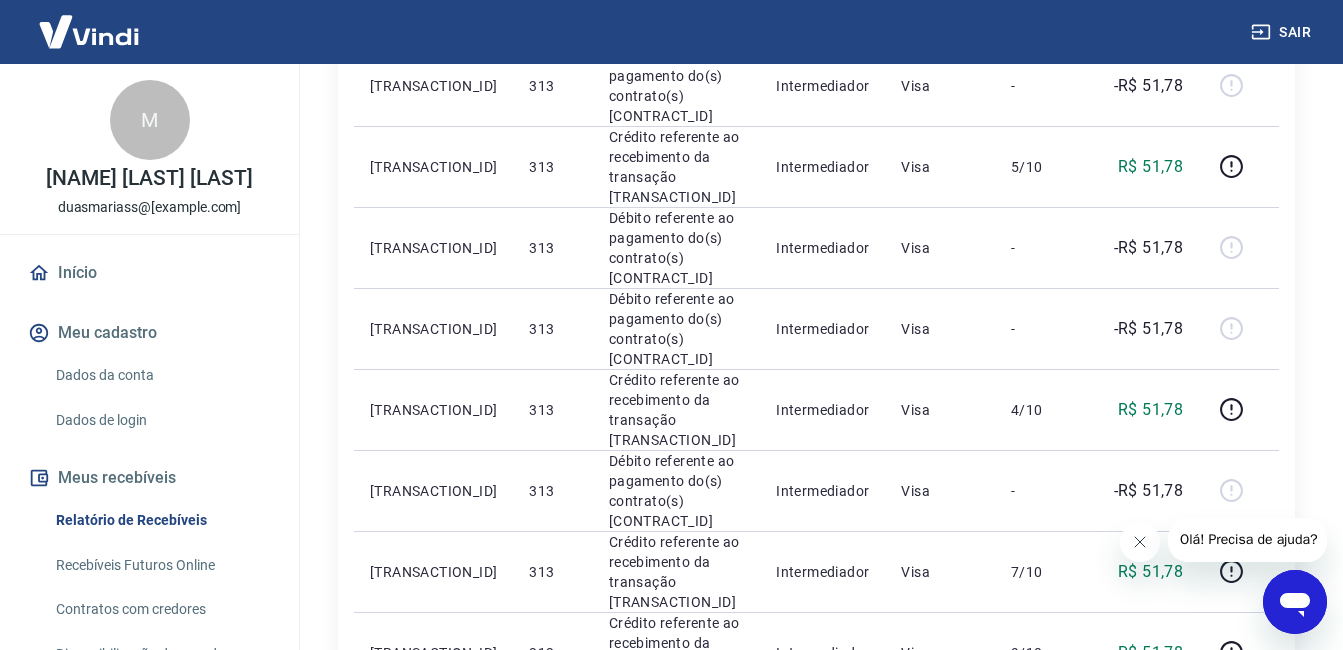 click on "1" at bounding box center (1036, 750) 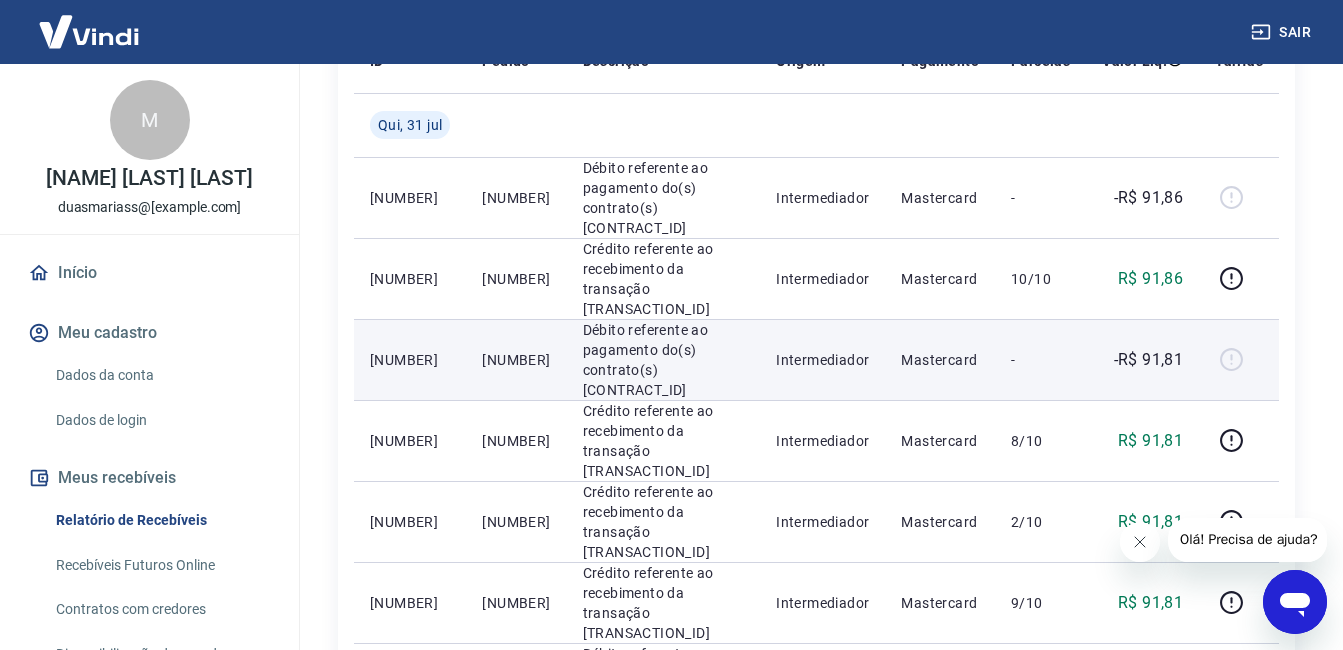 scroll, scrollTop: 200, scrollLeft: 0, axis: vertical 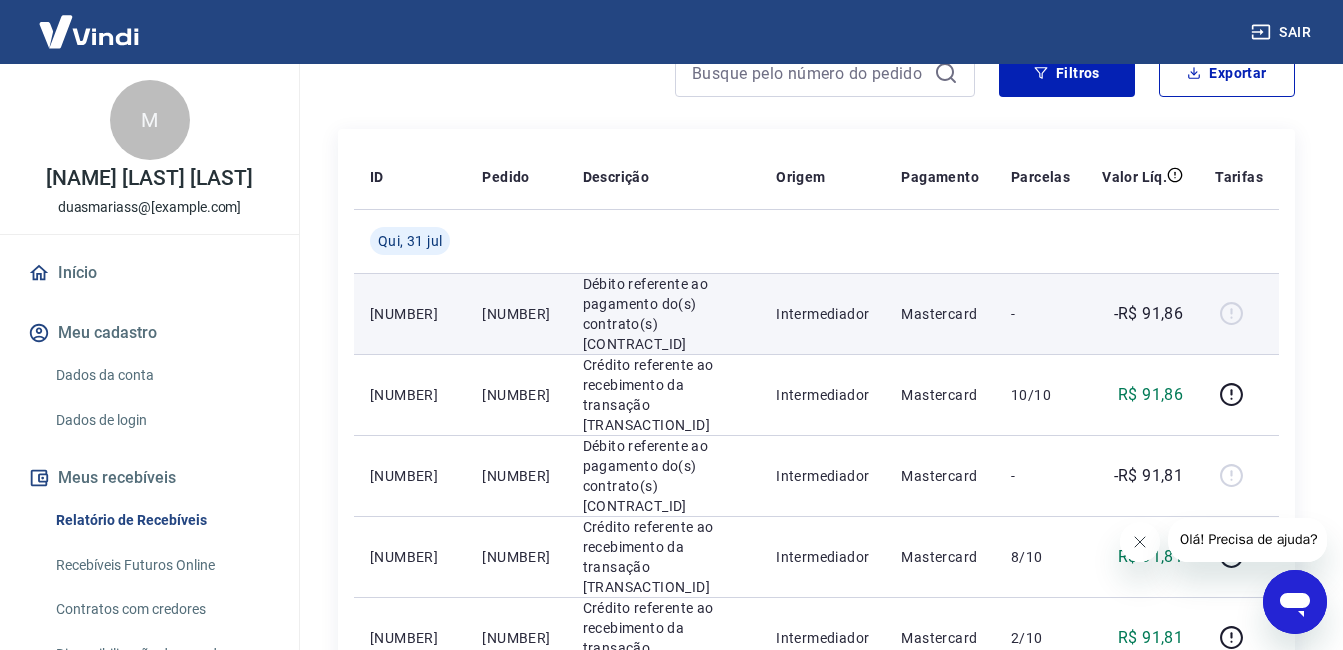 click on "[NUMBER]" at bounding box center (516, 314) 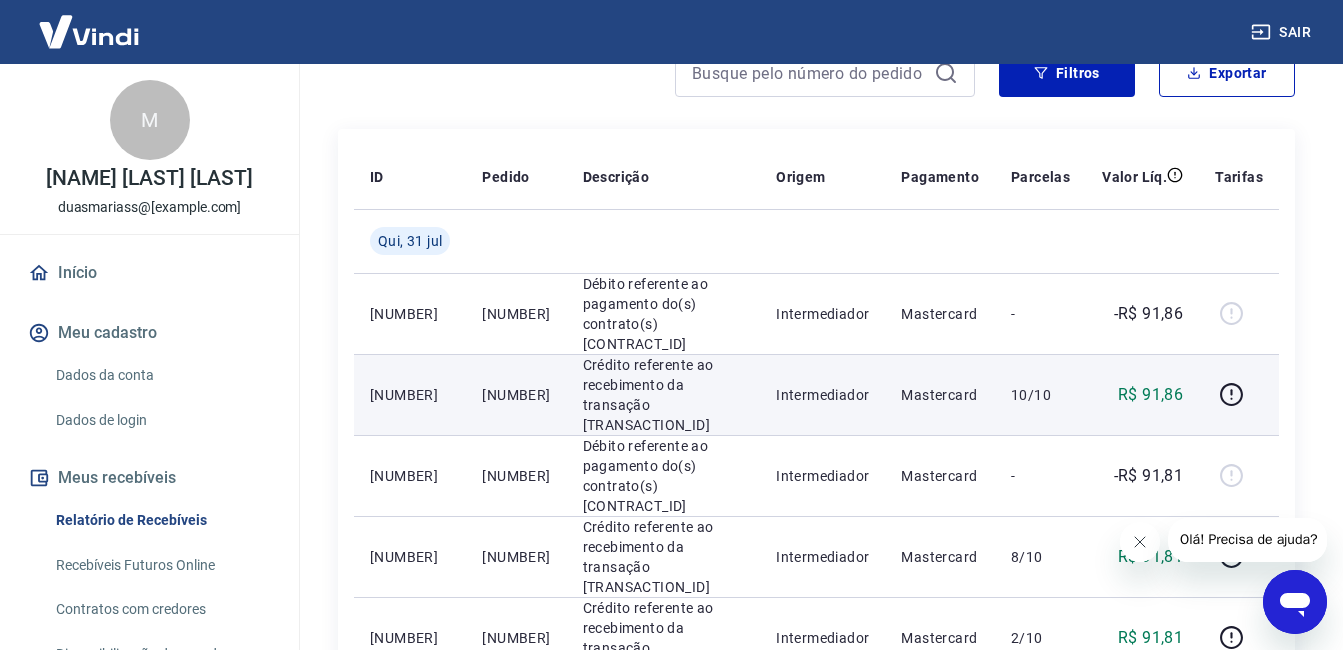 copy on "[NUMBER]" 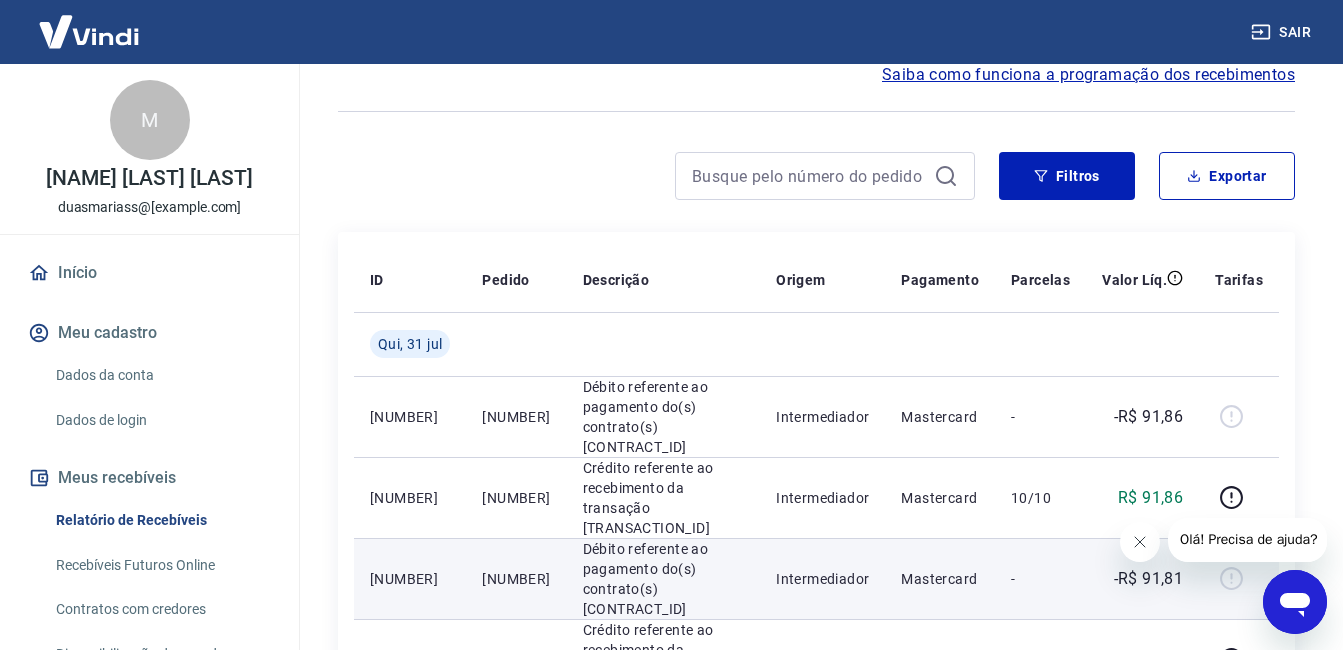 scroll, scrollTop: 0, scrollLeft: 0, axis: both 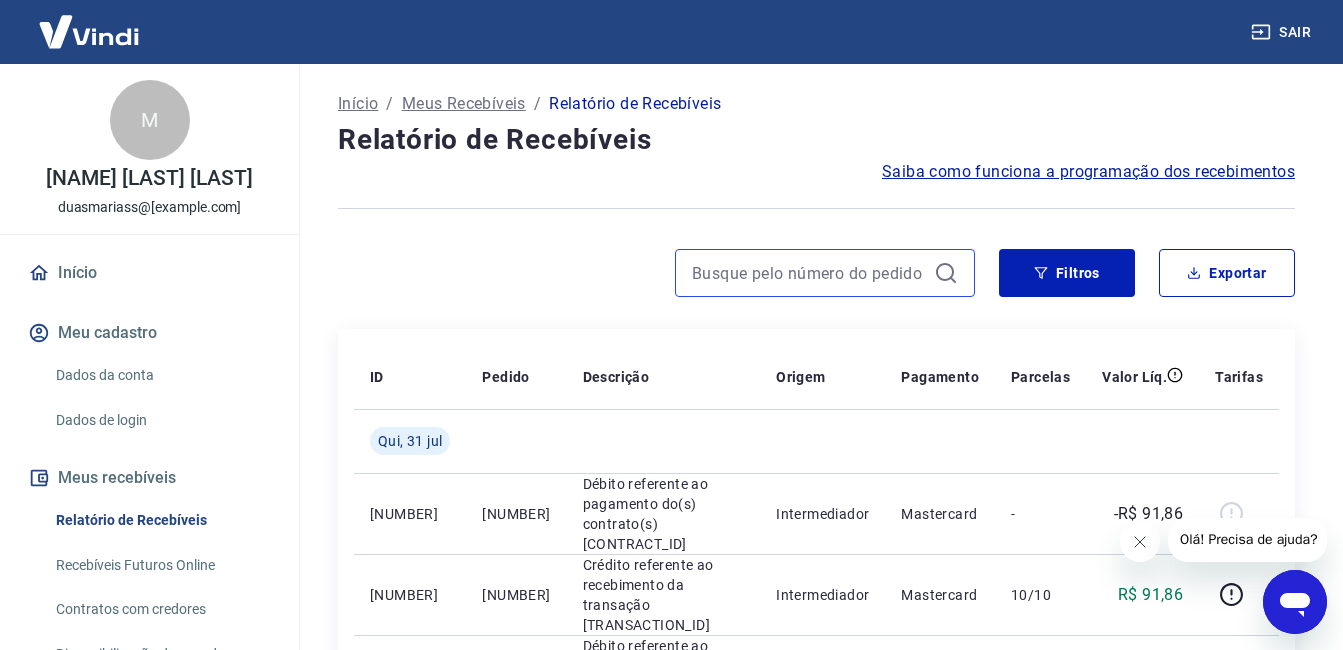 click at bounding box center [809, 273] 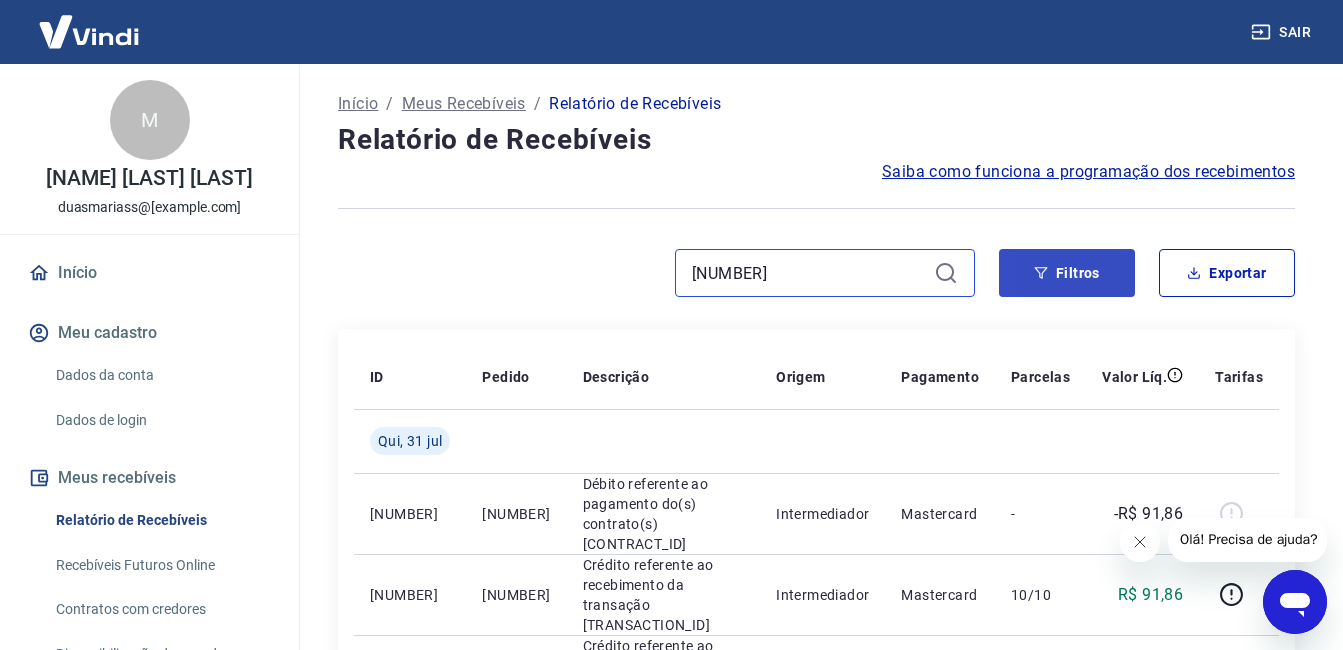 type on "[NUMBER]" 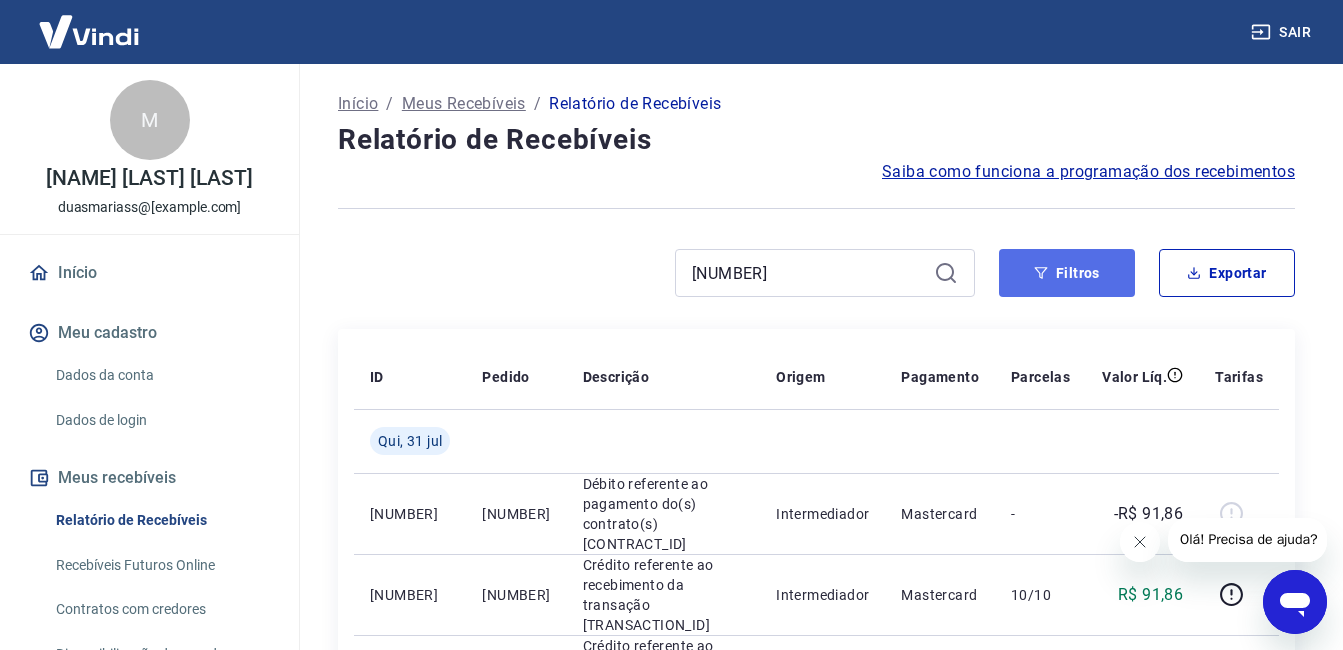 click on "Filtros" at bounding box center (1067, 273) 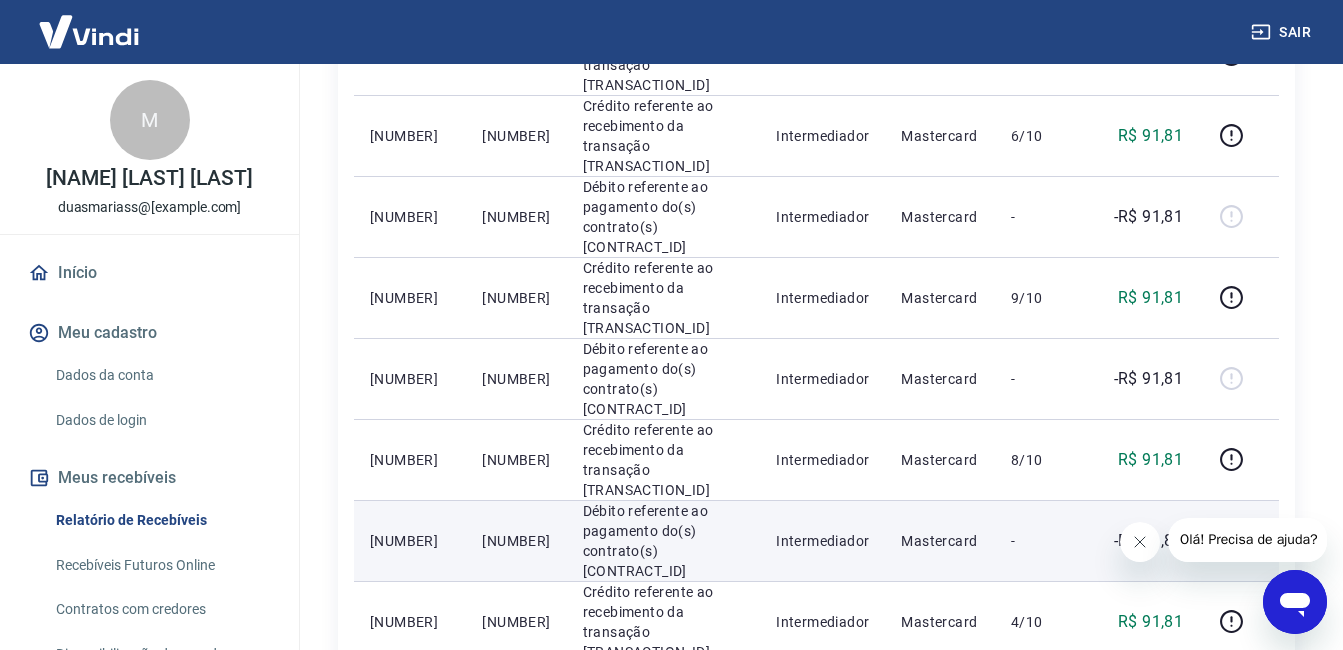 scroll, scrollTop: 800, scrollLeft: 0, axis: vertical 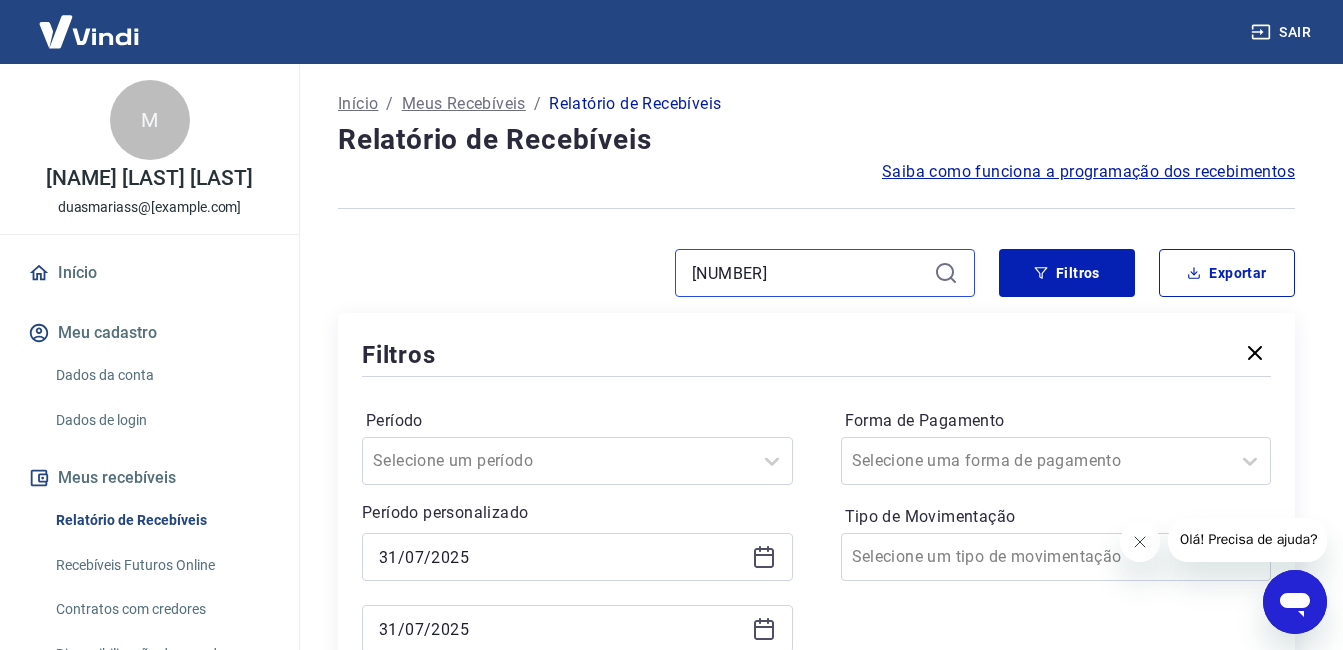 drag, startPoint x: 819, startPoint y: 271, endPoint x: 589, endPoint y: 287, distance: 230.55585 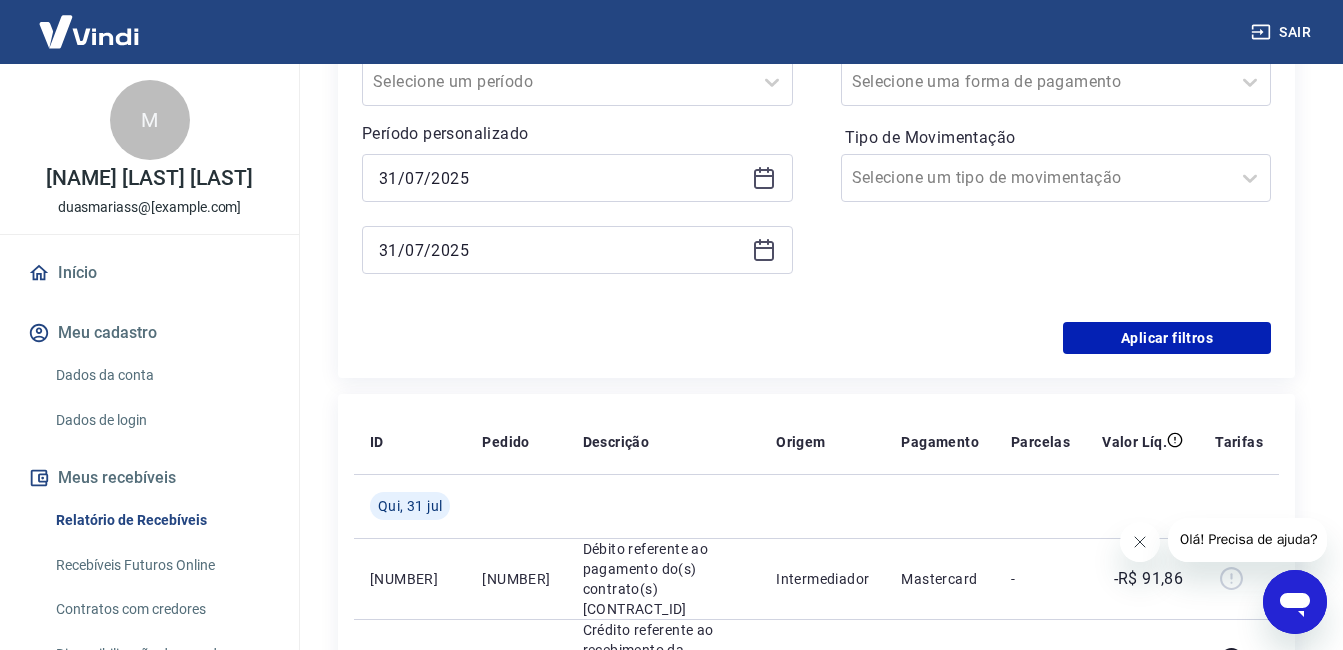 scroll, scrollTop: 400, scrollLeft: 0, axis: vertical 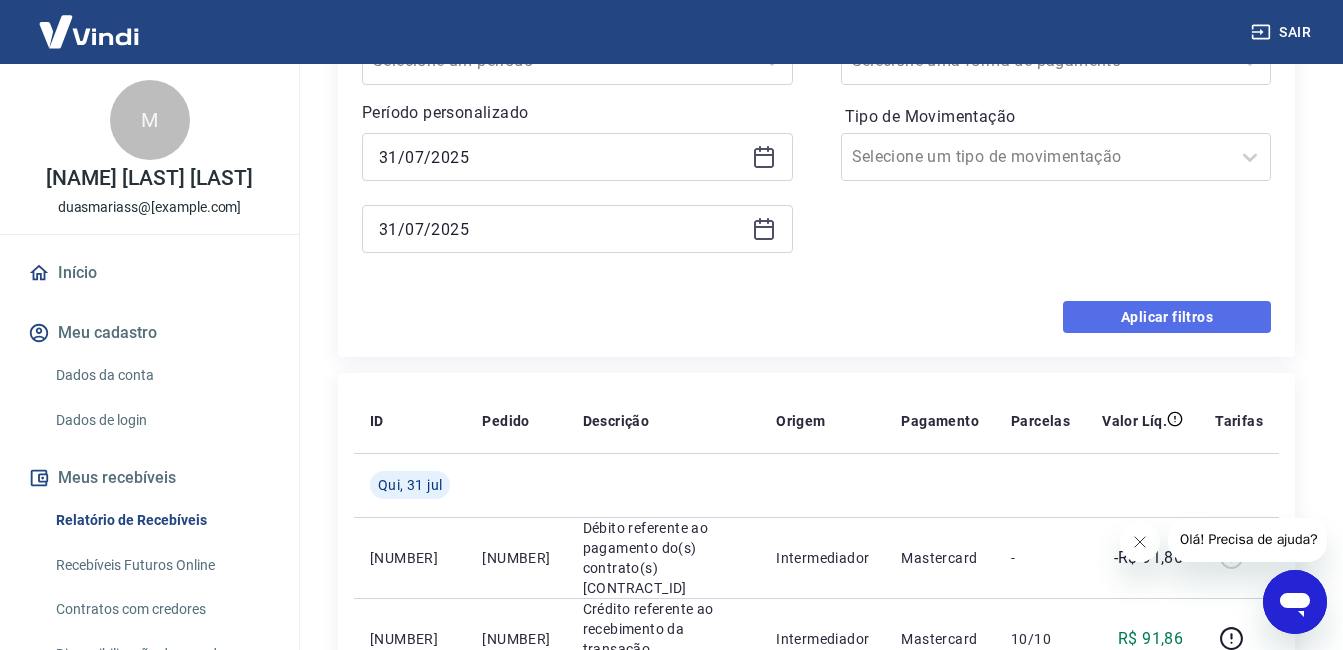 click on "Aplicar filtros" at bounding box center (1167, 317) 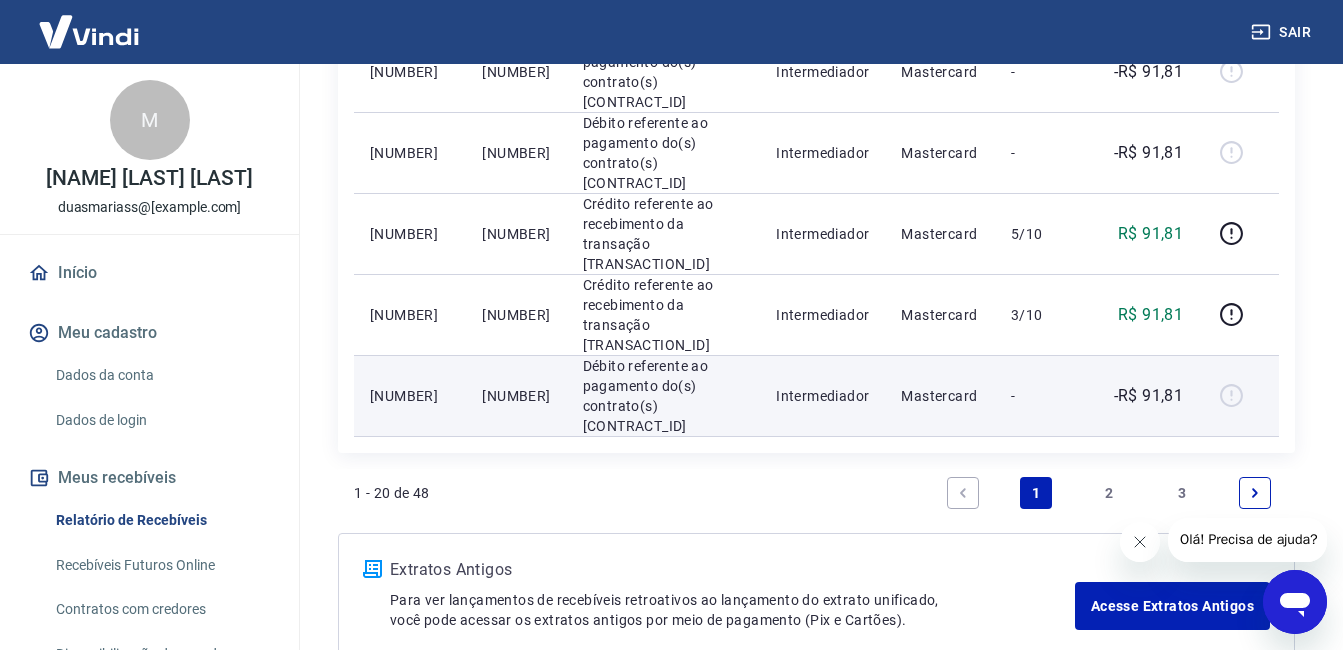 scroll, scrollTop: 1772, scrollLeft: 0, axis: vertical 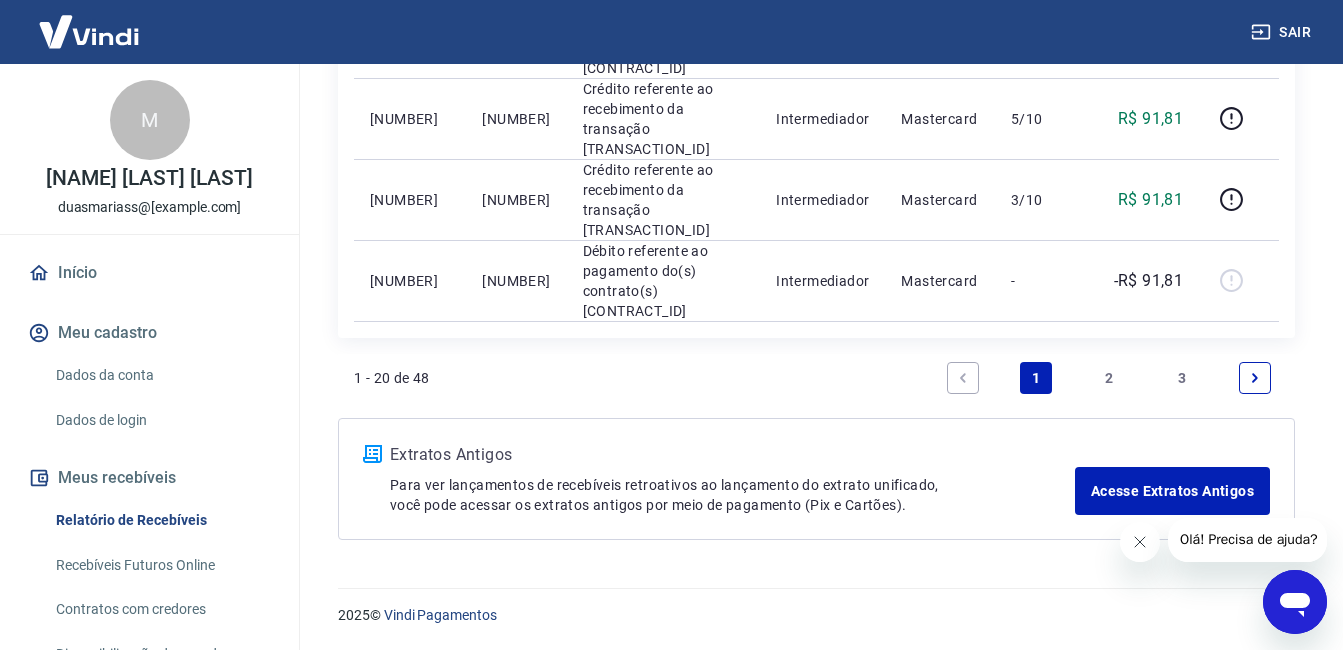 click on "2" at bounding box center (1109, 378) 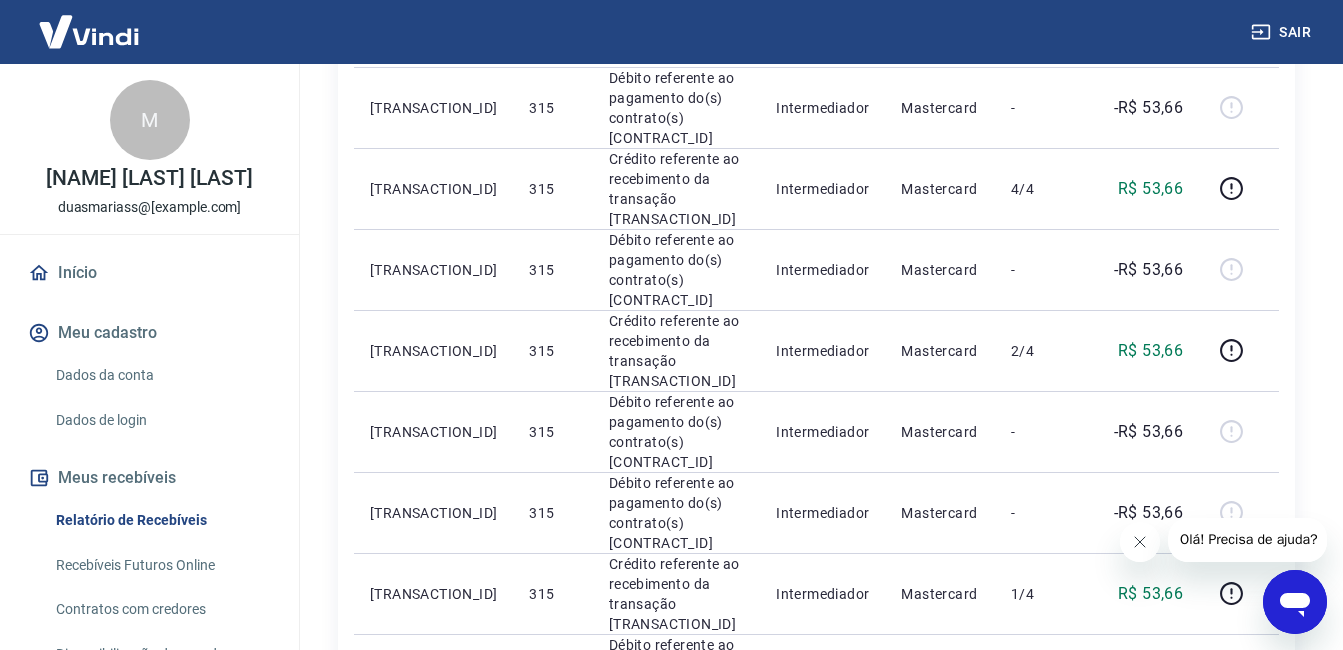 scroll, scrollTop: 600, scrollLeft: 0, axis: vertical 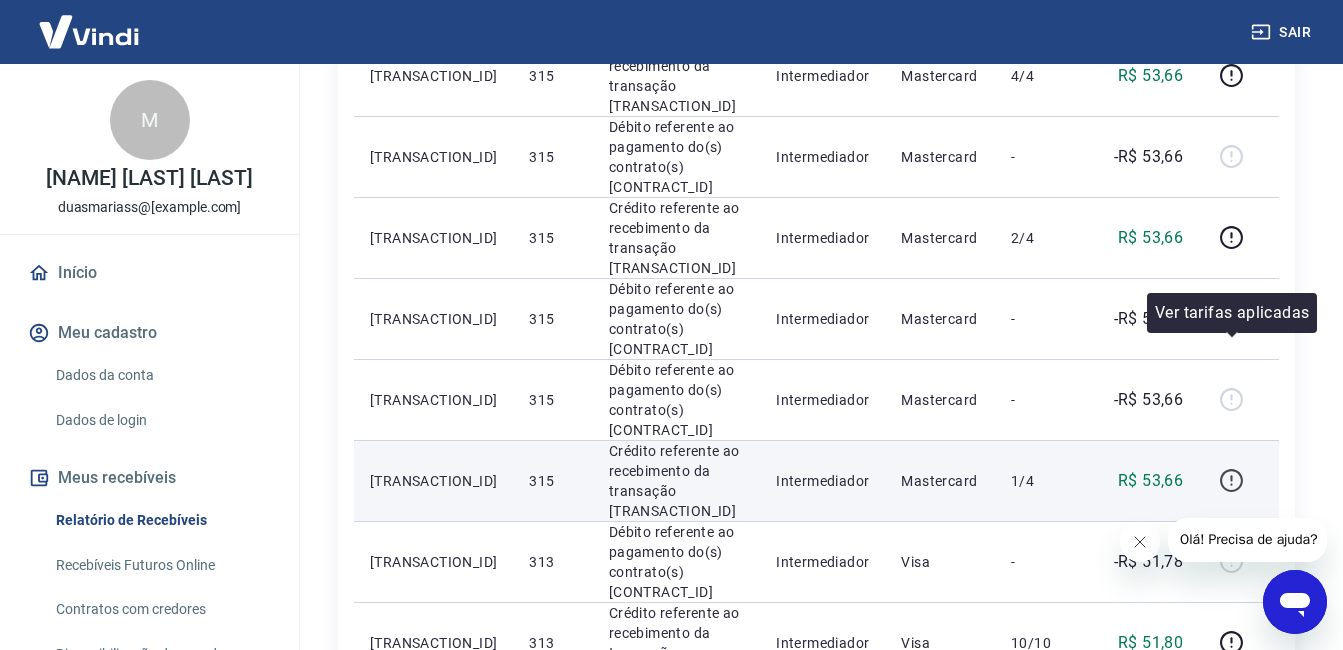 click 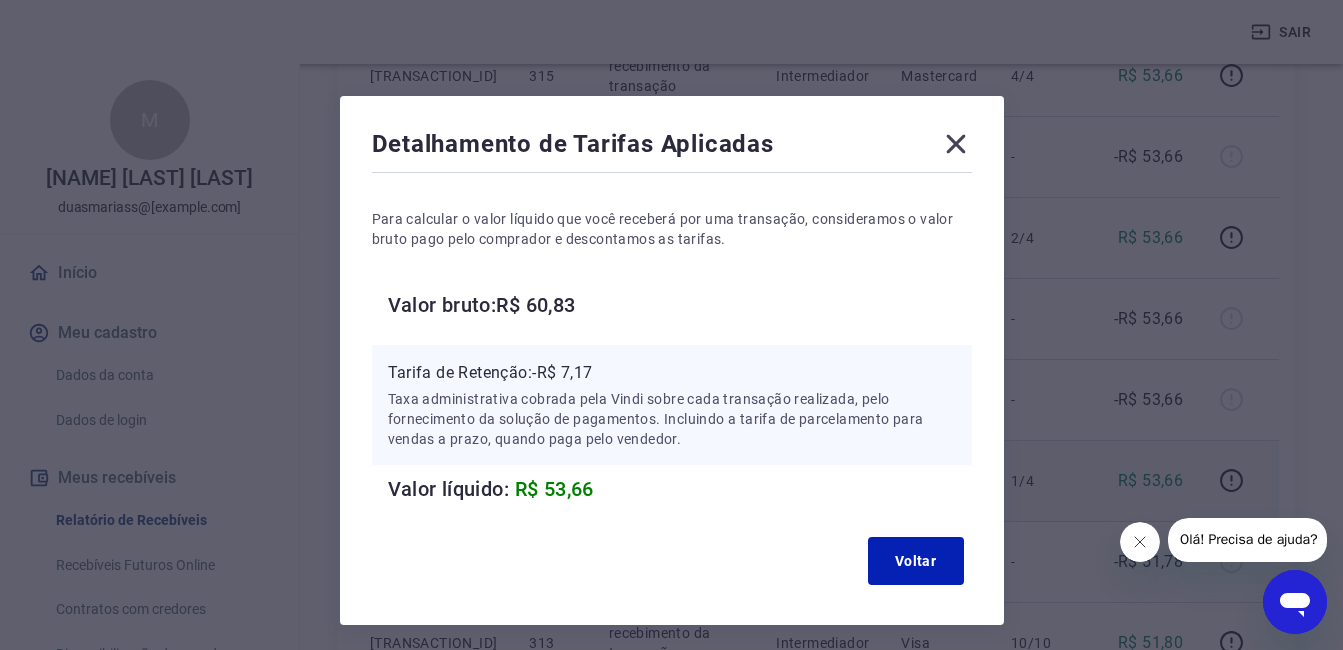 click 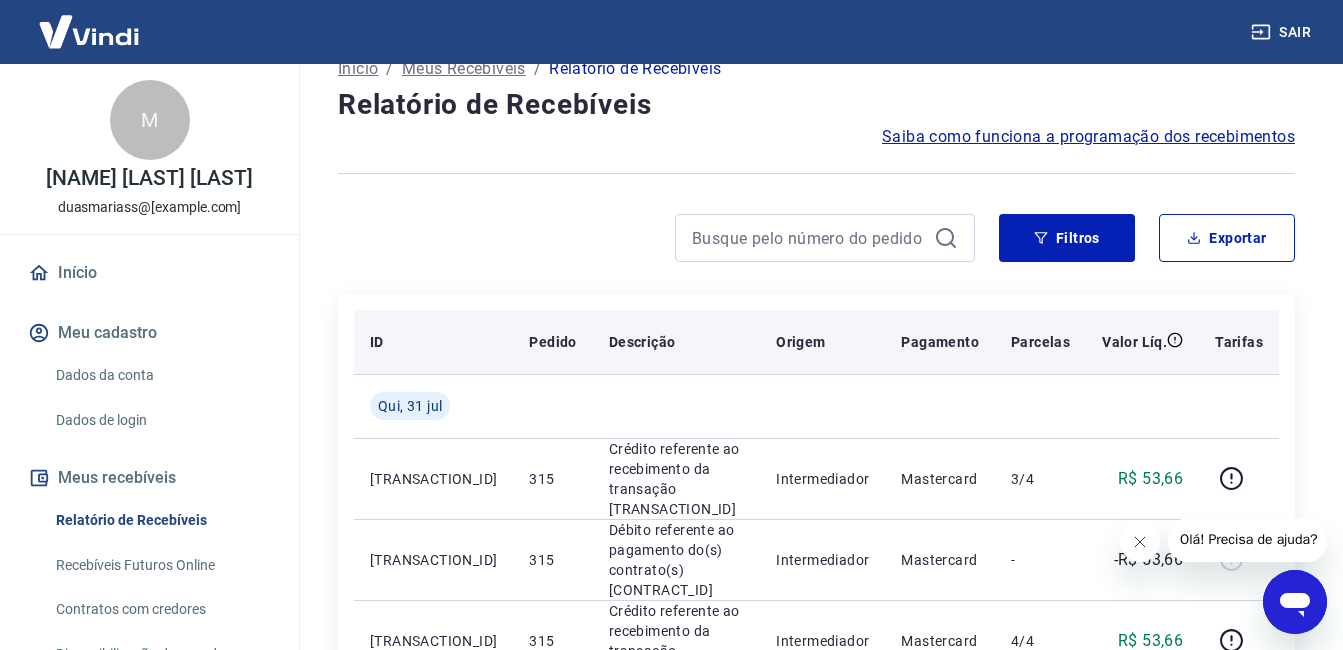 scroll, scrollTop: 0, scrollLeft: 0, axis: both 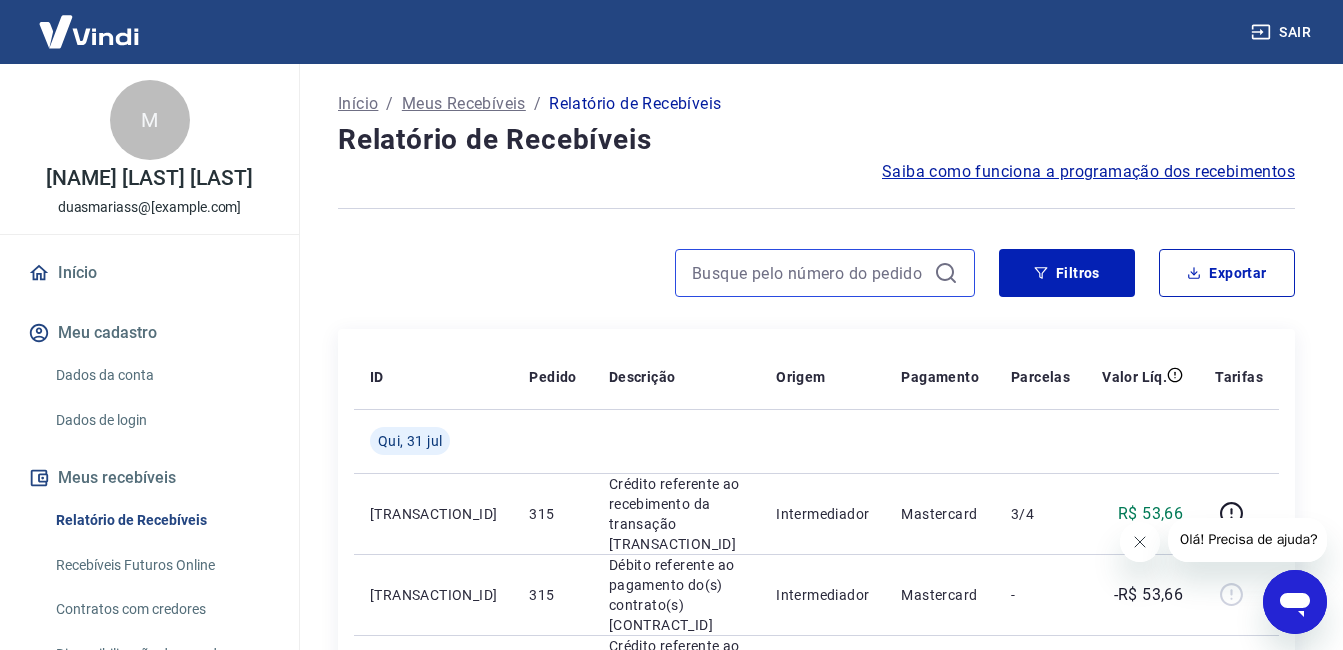click at bounding box center [809, 273] 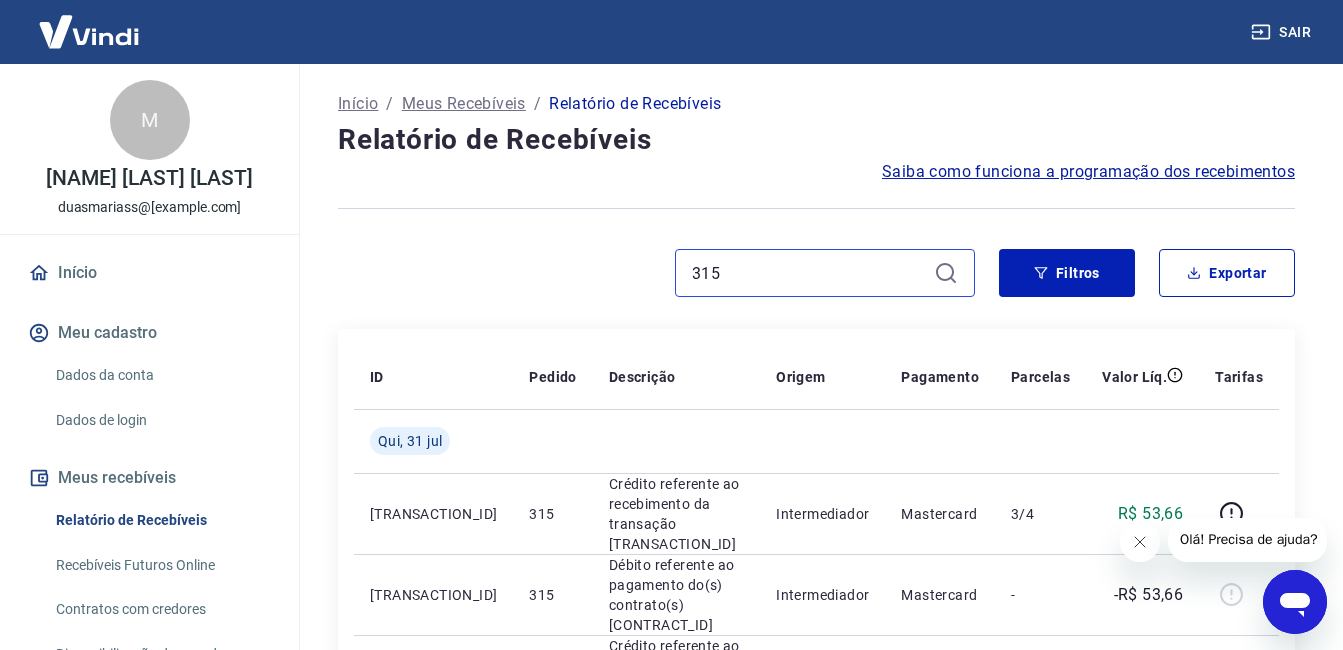 click on "315" at bounding box center [809, 273] 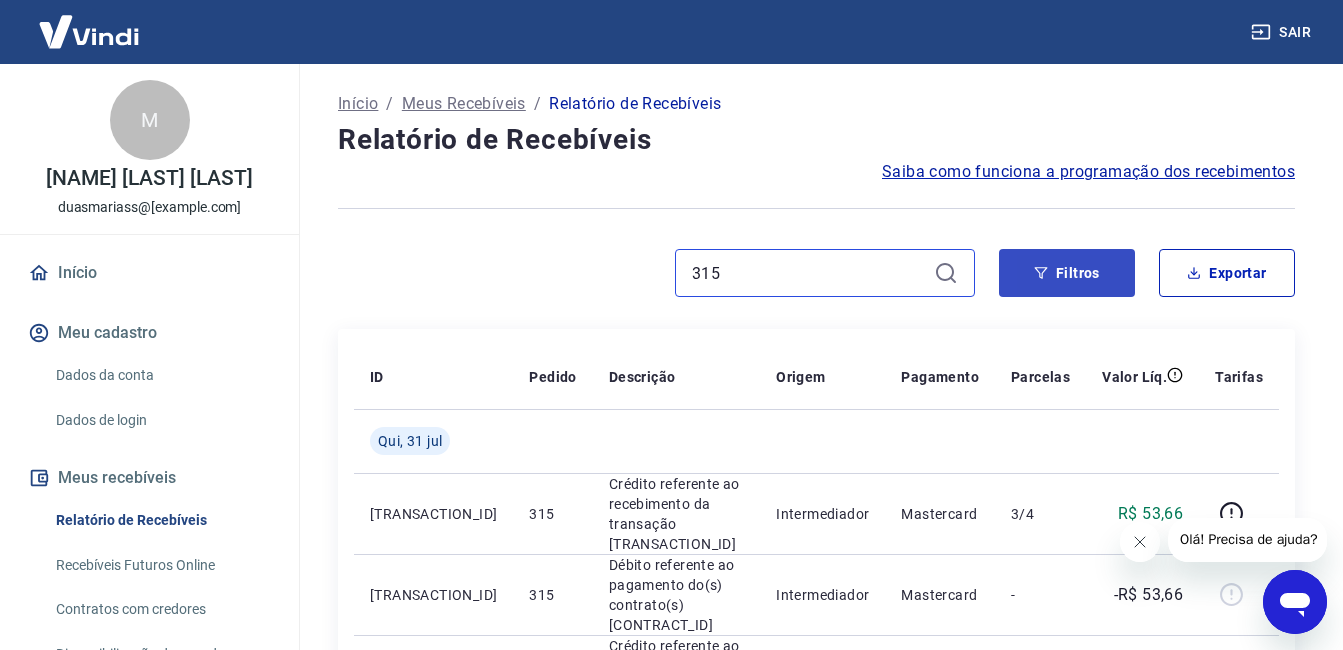type on "315" 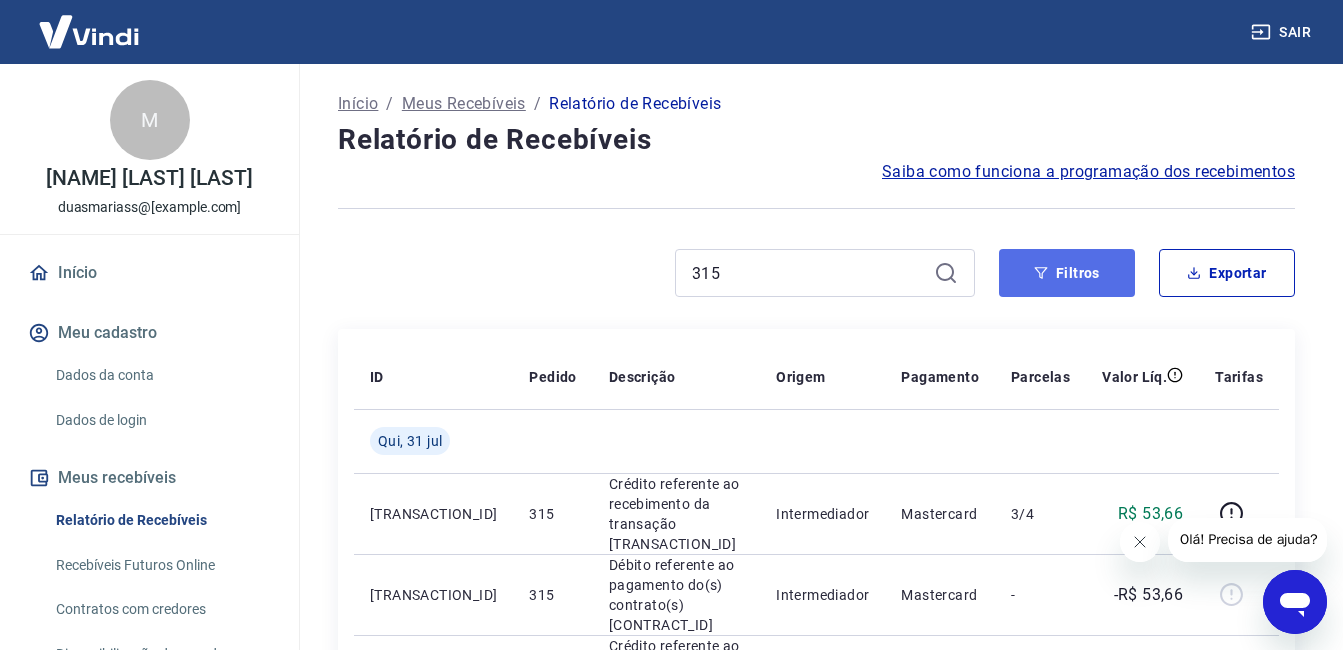 click on "Filtros" at bounding box center (1067, 273) 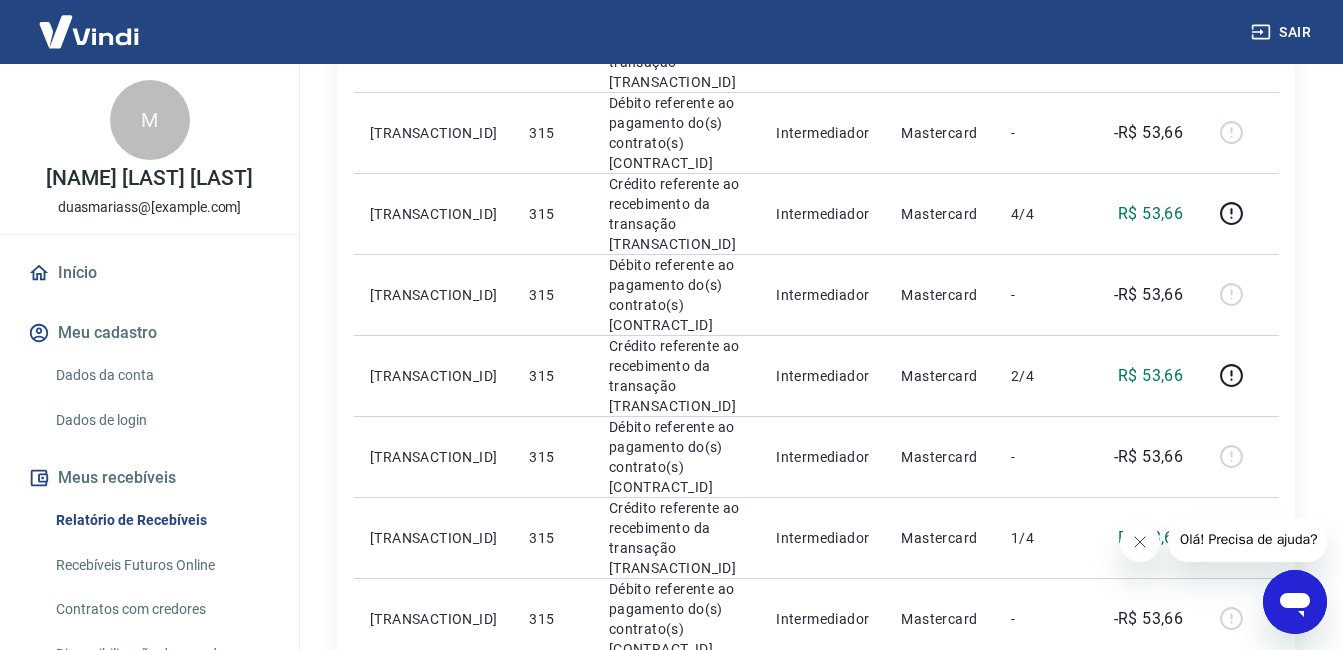 scroll, scrollTop: 1008, scrollLeft: 0, axis: vertical 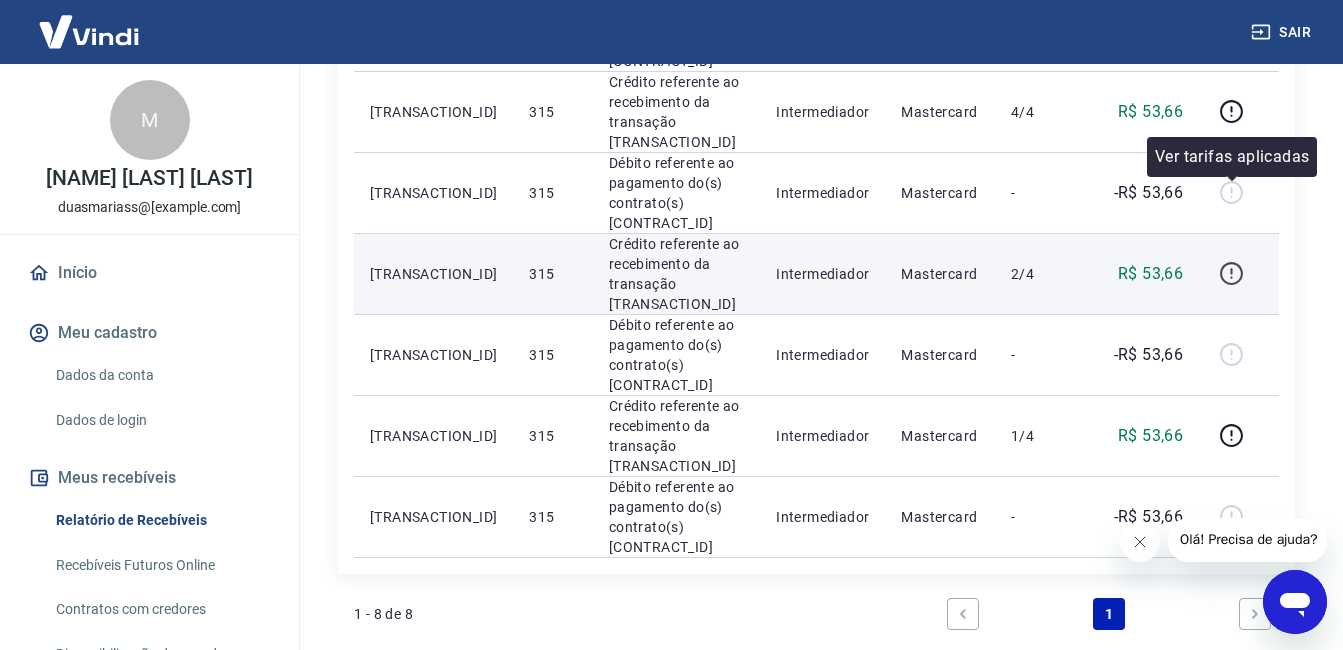 click 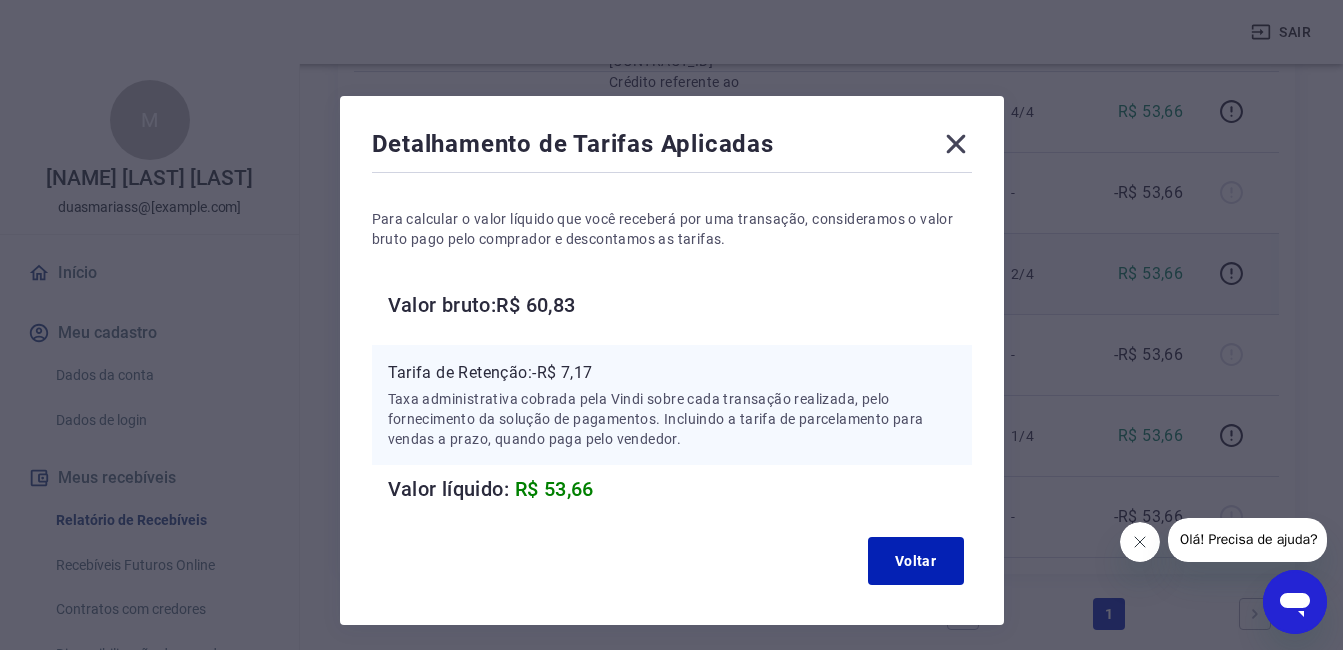 click 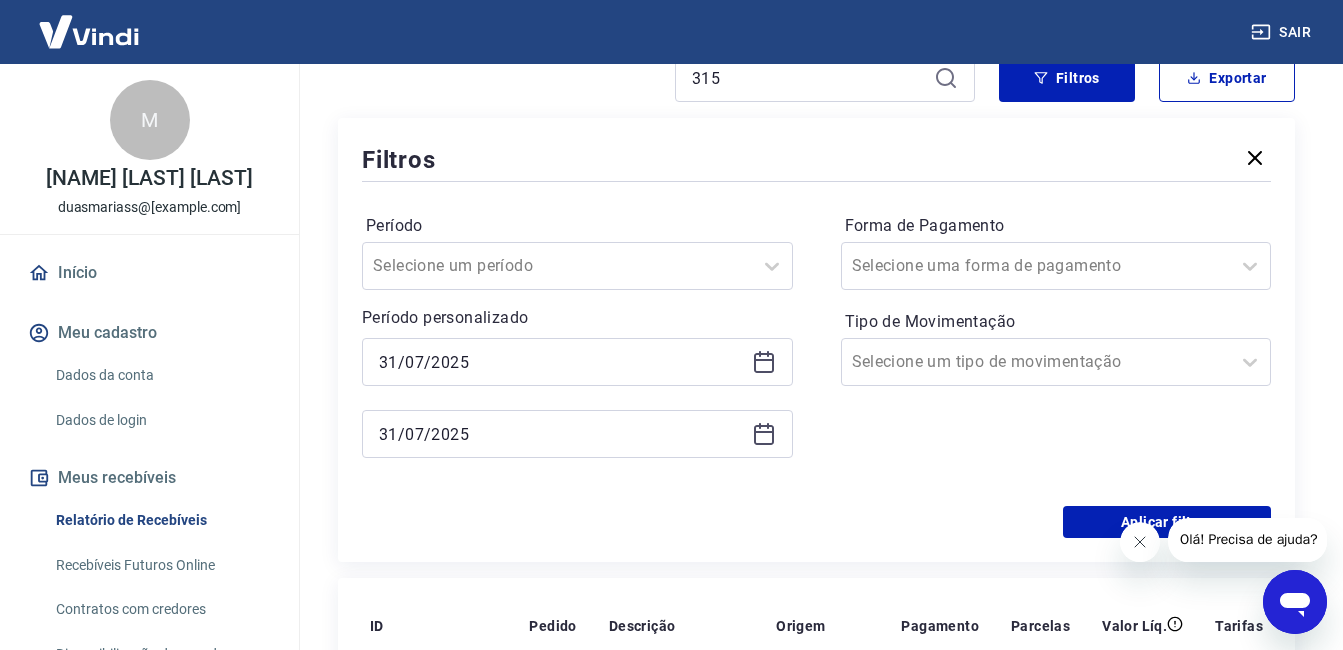 scroll, scrollTop: 8, scrollLeft: 0, axis: vertical 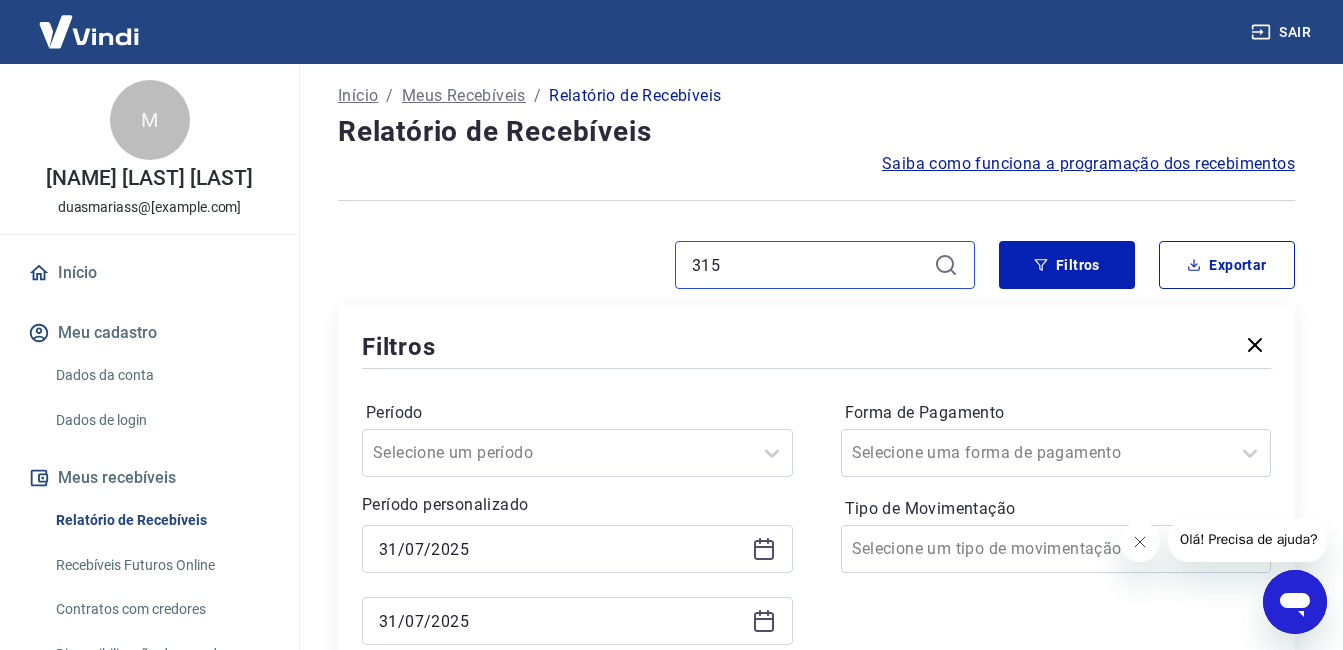 drag, startPoint x: 734, startPoint y: 261, endPoint x: 681, endPoint y: 269, distance: 53.600372 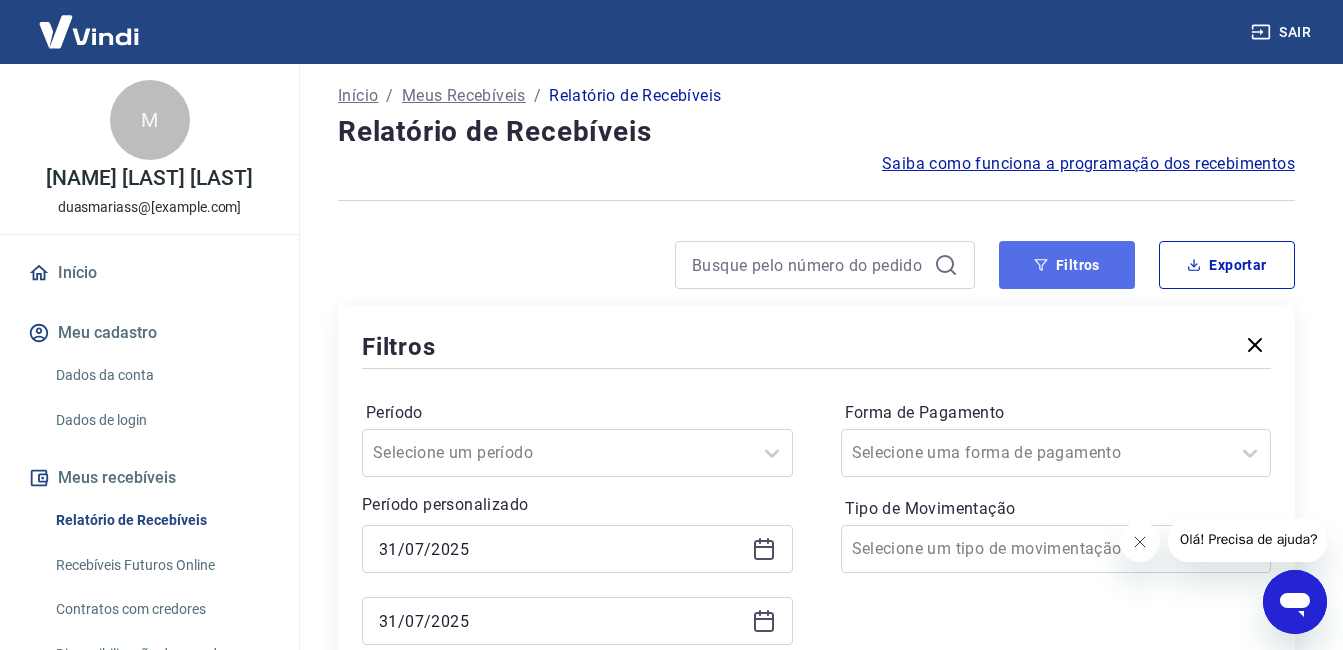 click on "Filtros" at bounding box center (1067, 265) 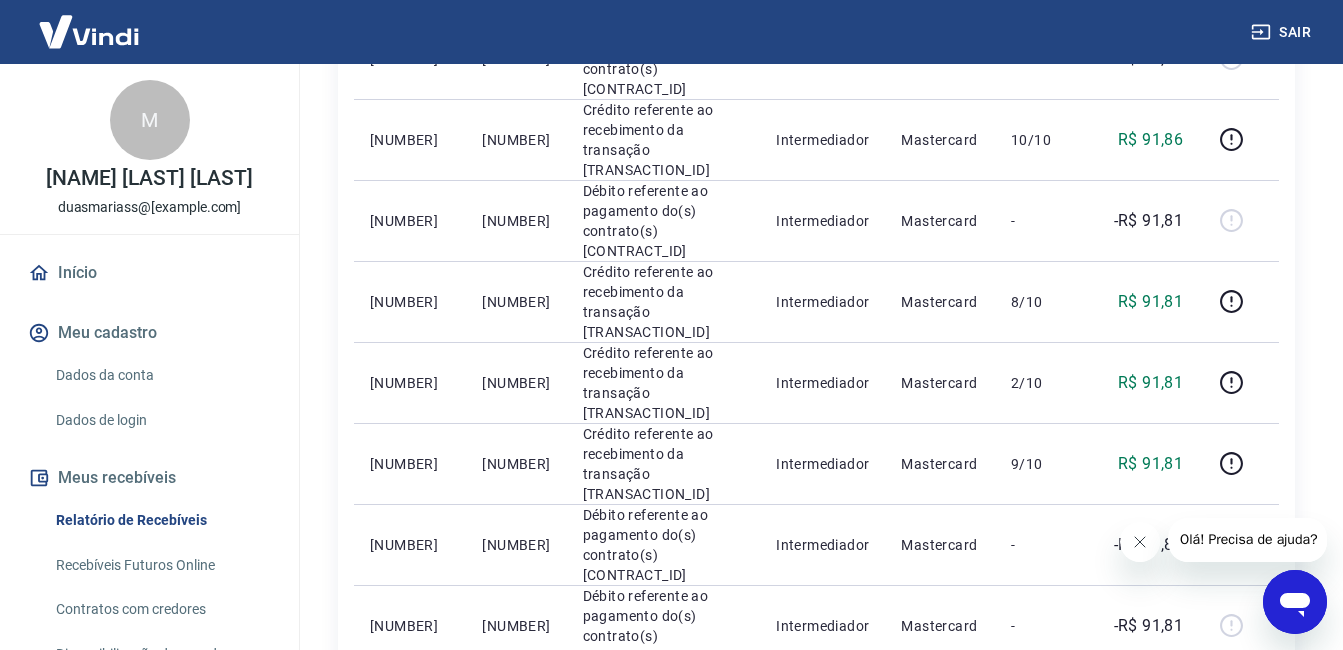 scroll, scrollTop: 500, scrollLeft: 0, axis: vertical 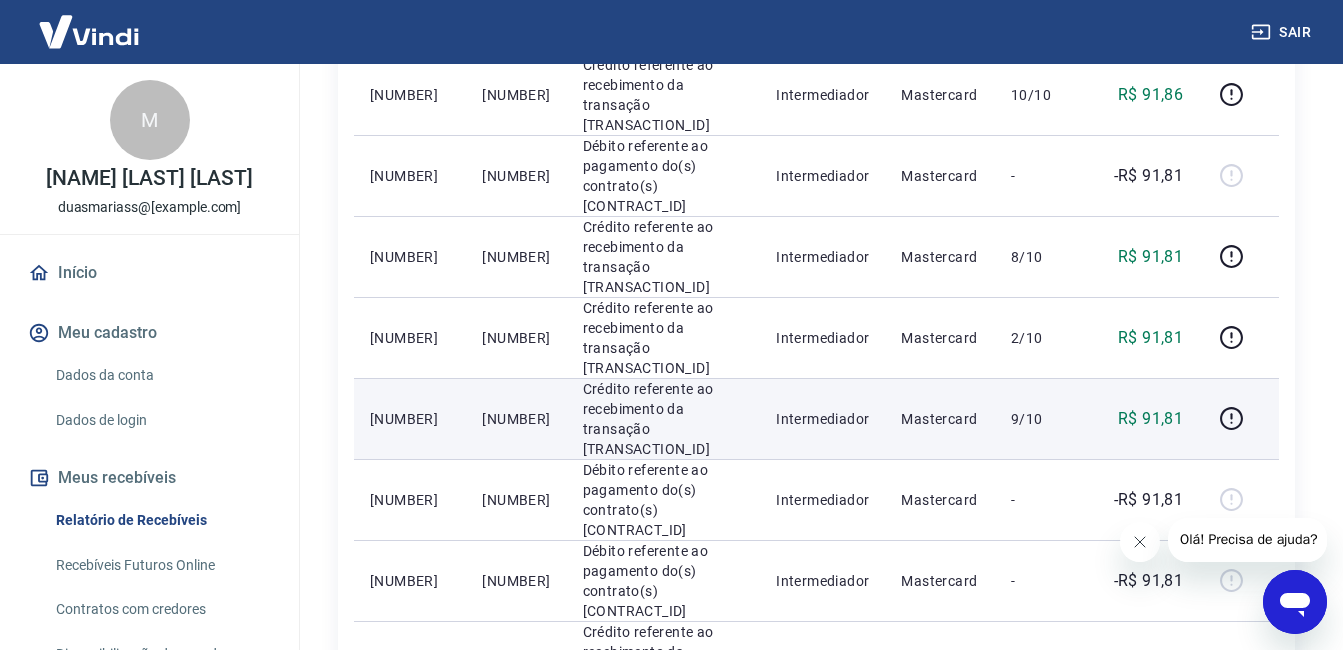 drag, startPoint x: 482, startPoint y: 417, endPoint x: 595, endPoint y: 409, distance: 113.28283 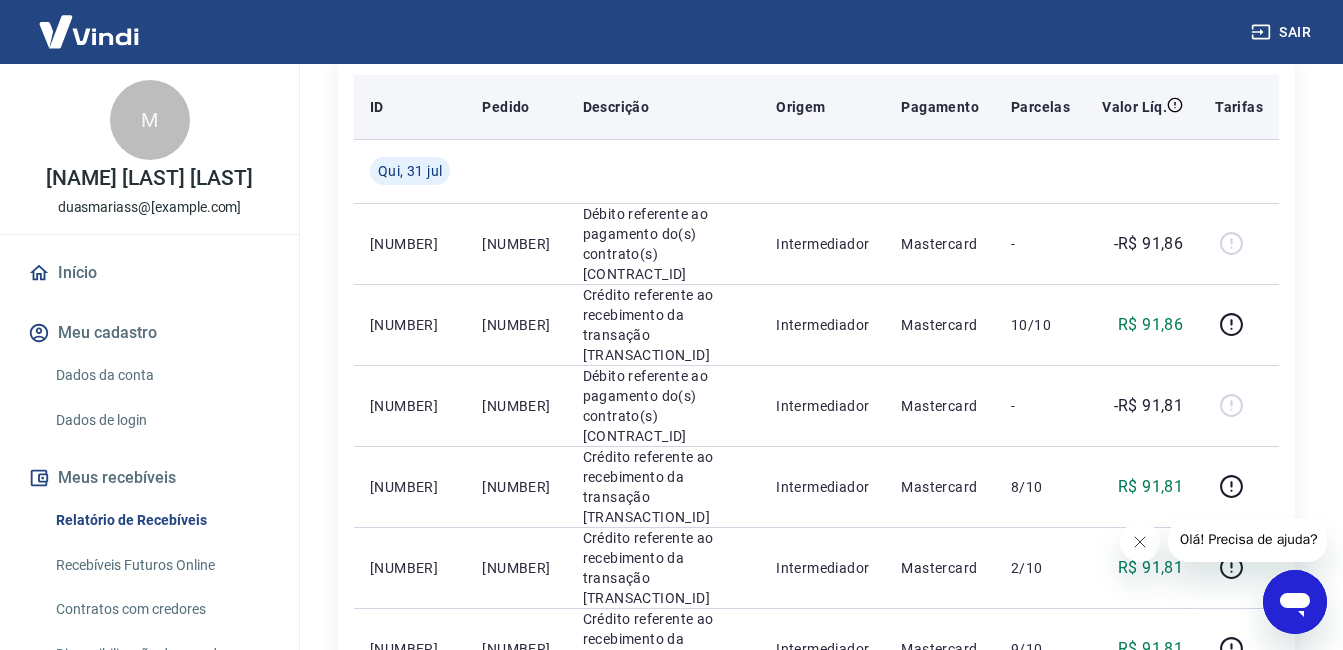 scroll, scrollTop: 0, scrollLeft: 0, axis: both 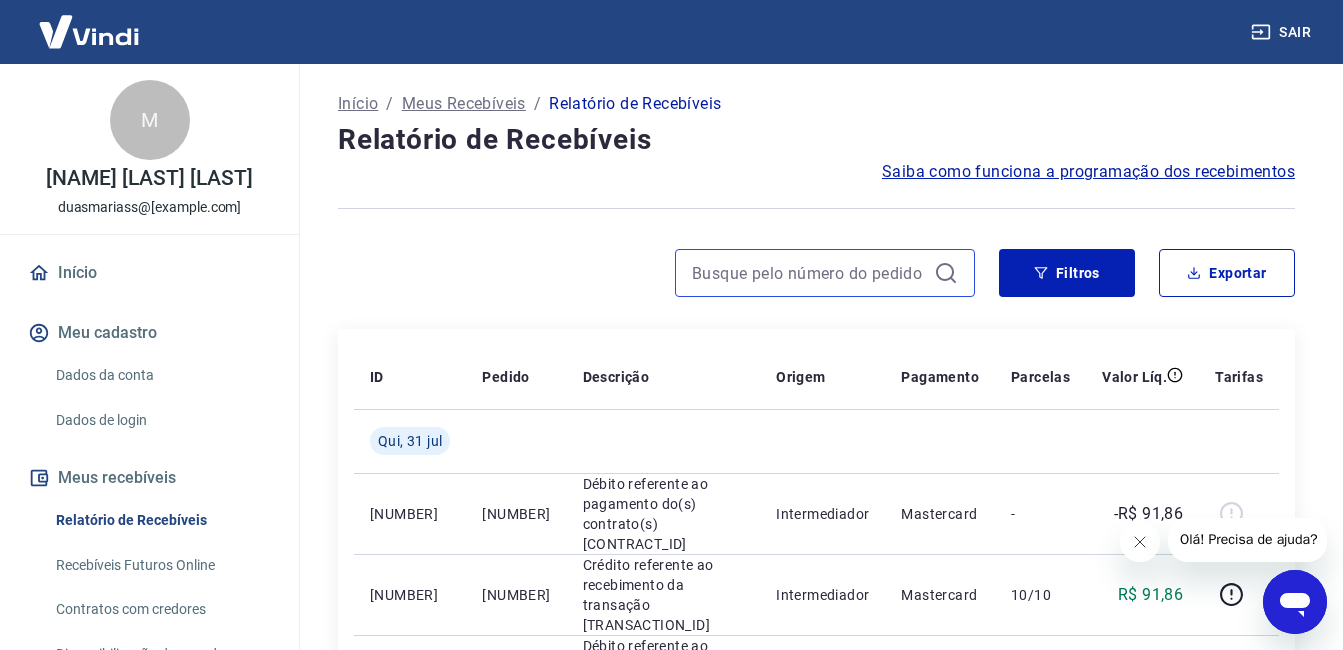 click at bounding box center (809, 273) 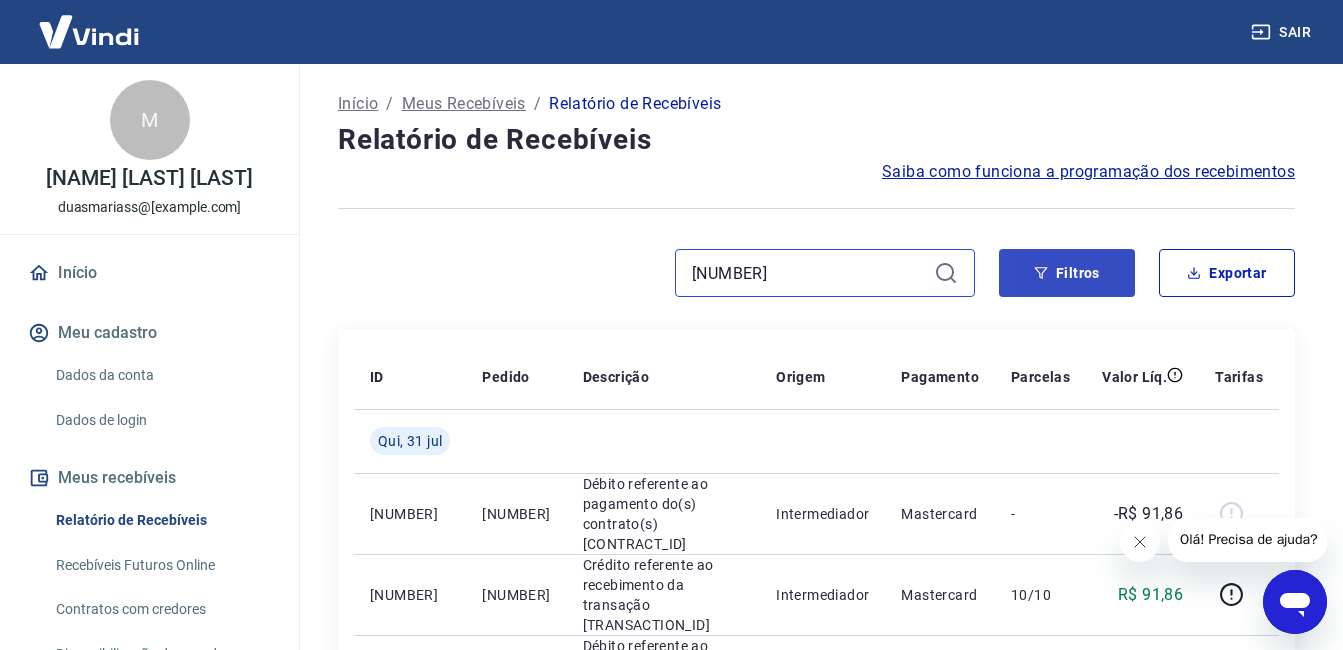 type on "[NUMBER]" 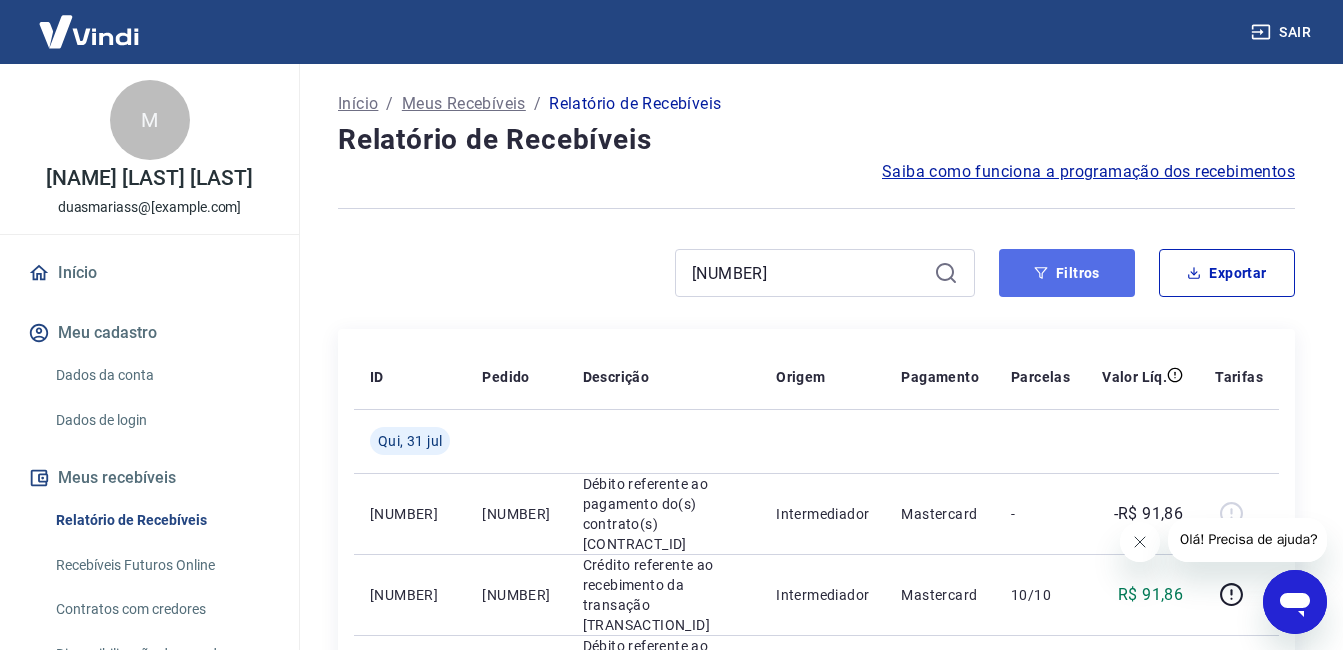 click on "Filtros" at bounding box center (1067, 273) 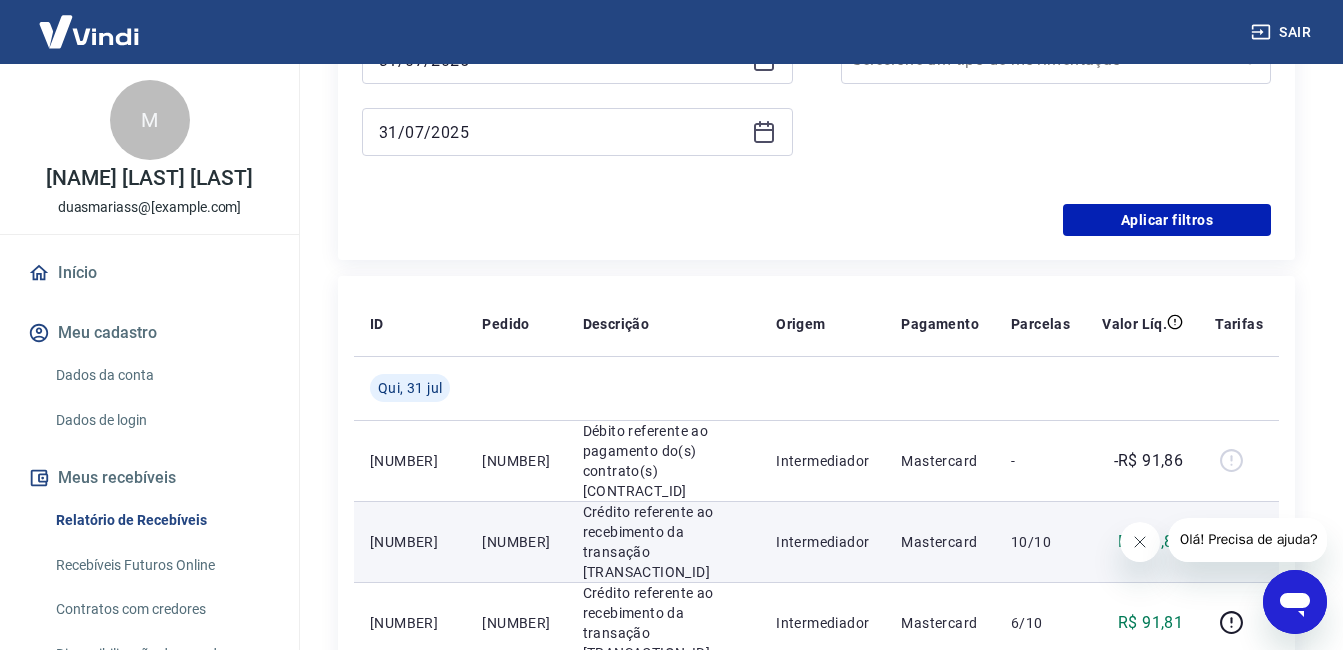 scroll, scrollTop: 679, scrollLeft: 0, axis: vertical 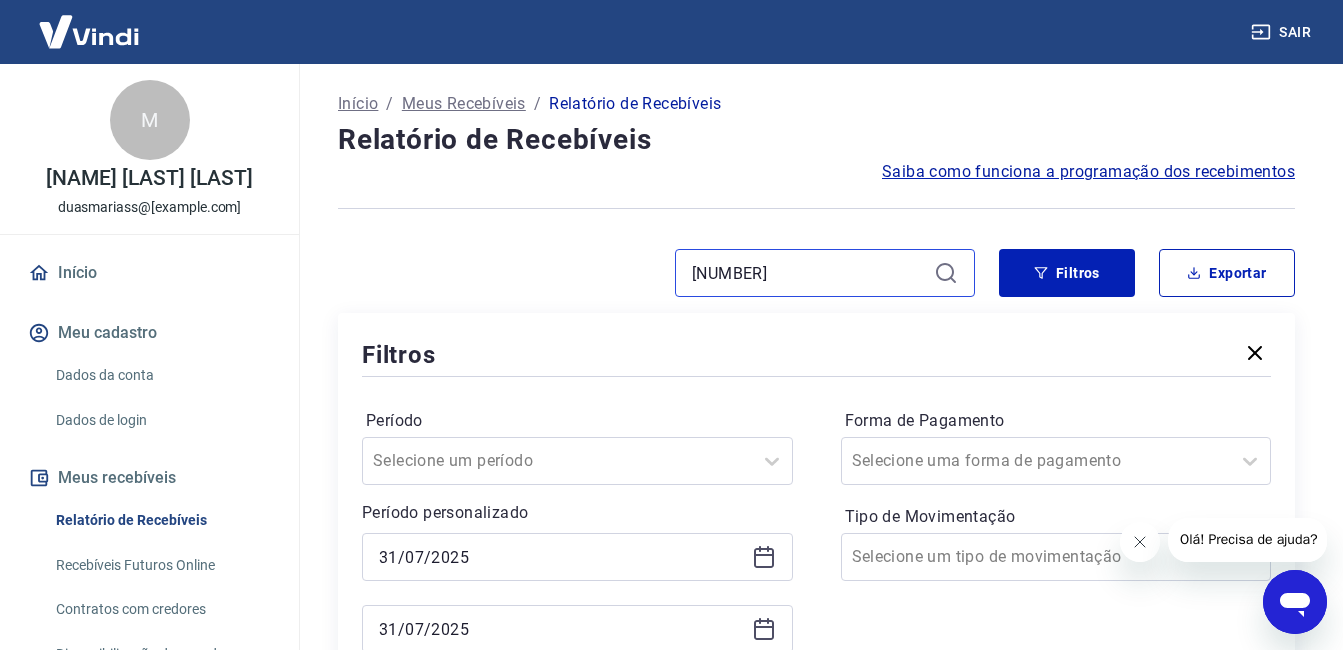 drag, startPoint x: 771, startPoint y: 276, endPoint x: 620, endPoint y: 288, distance: 151.47607 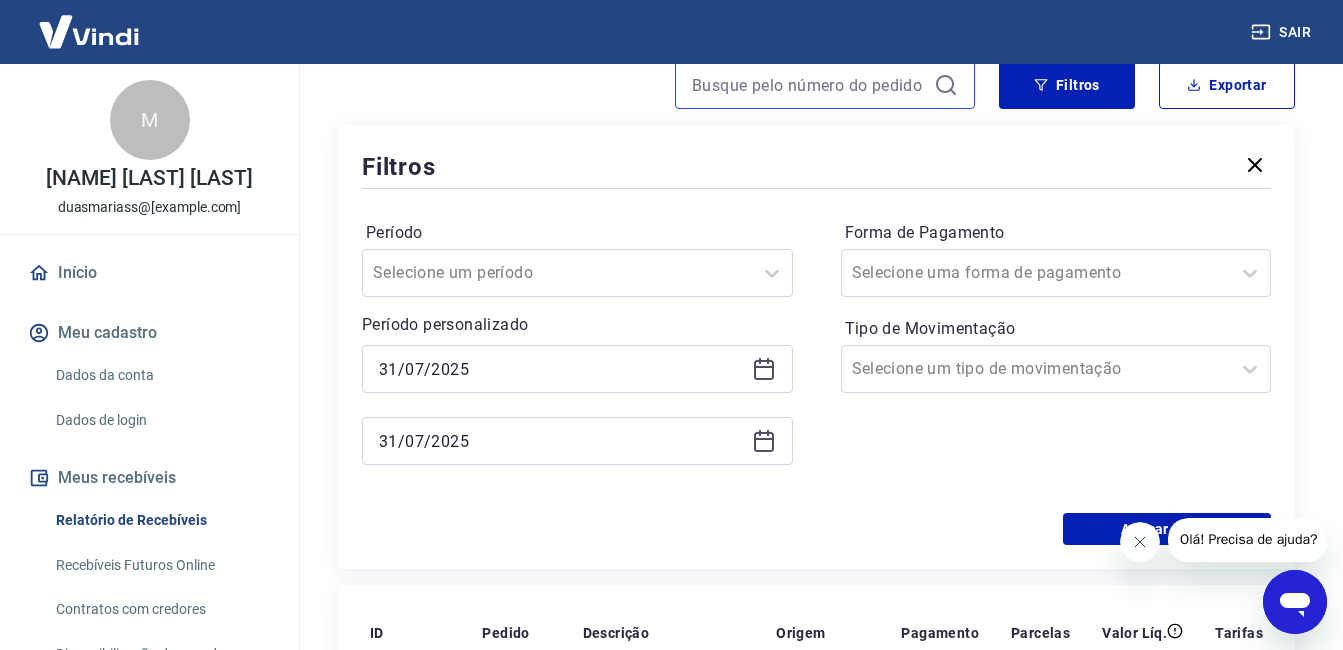 scroll, scrollTop: 200, scrollLeft: 0, axis: vertical 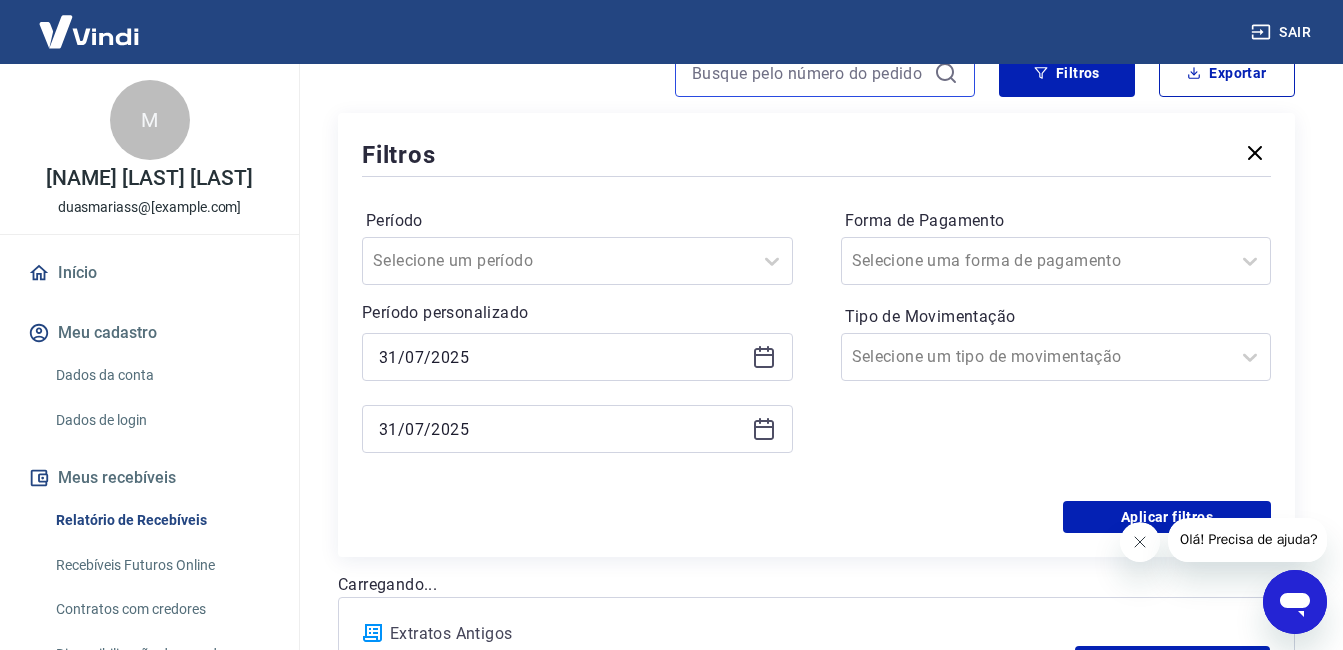 type 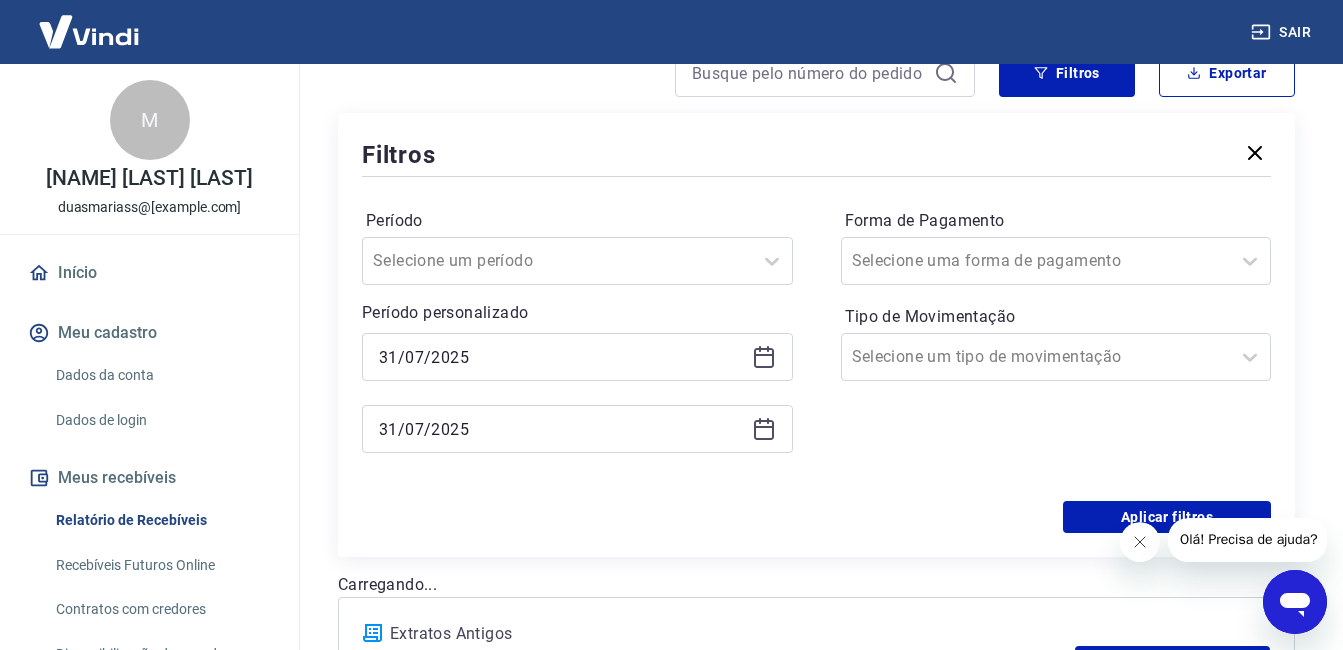 click 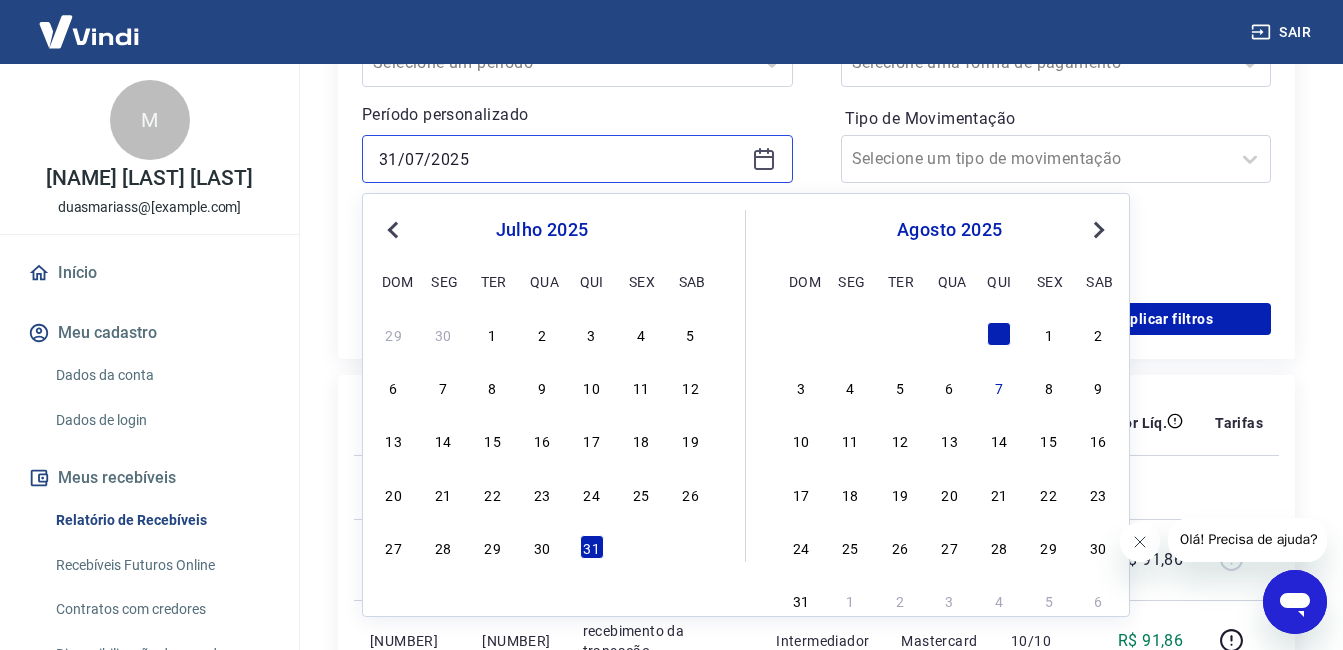 scroll, scrollTop: 400, scrollLeft: 0, axis: vertical 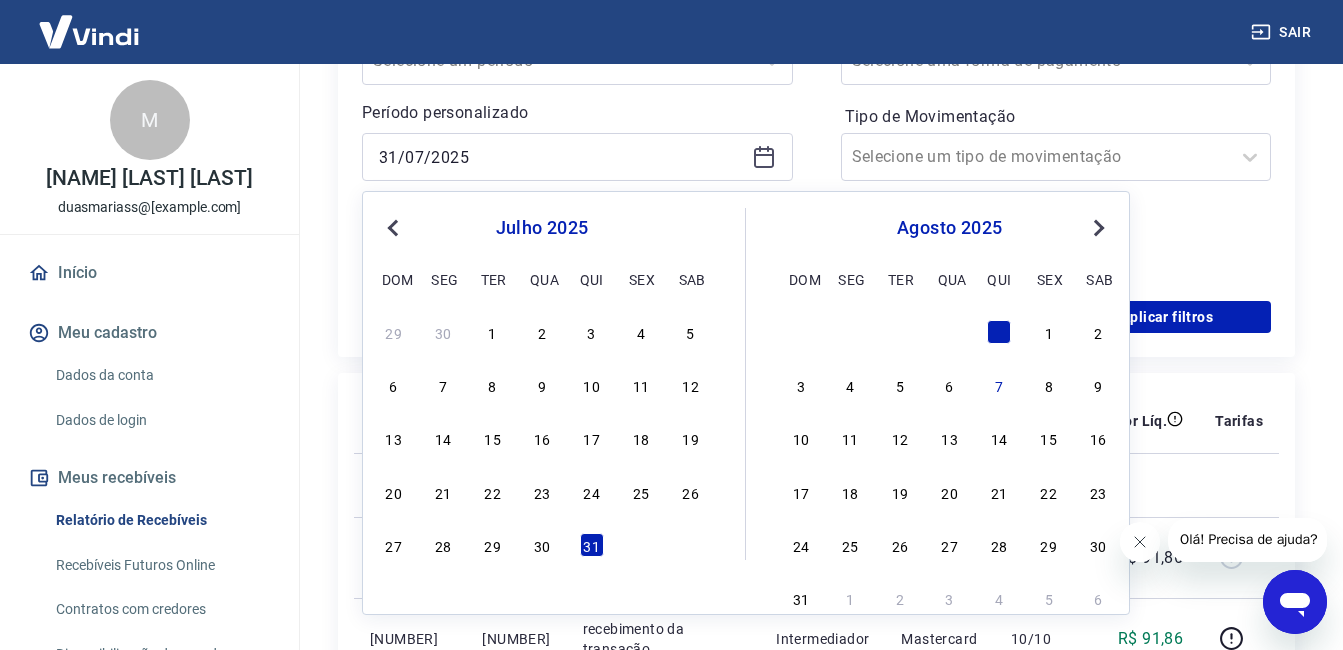 click on "27 28 29 30 31" at bounding box center (542, 544) 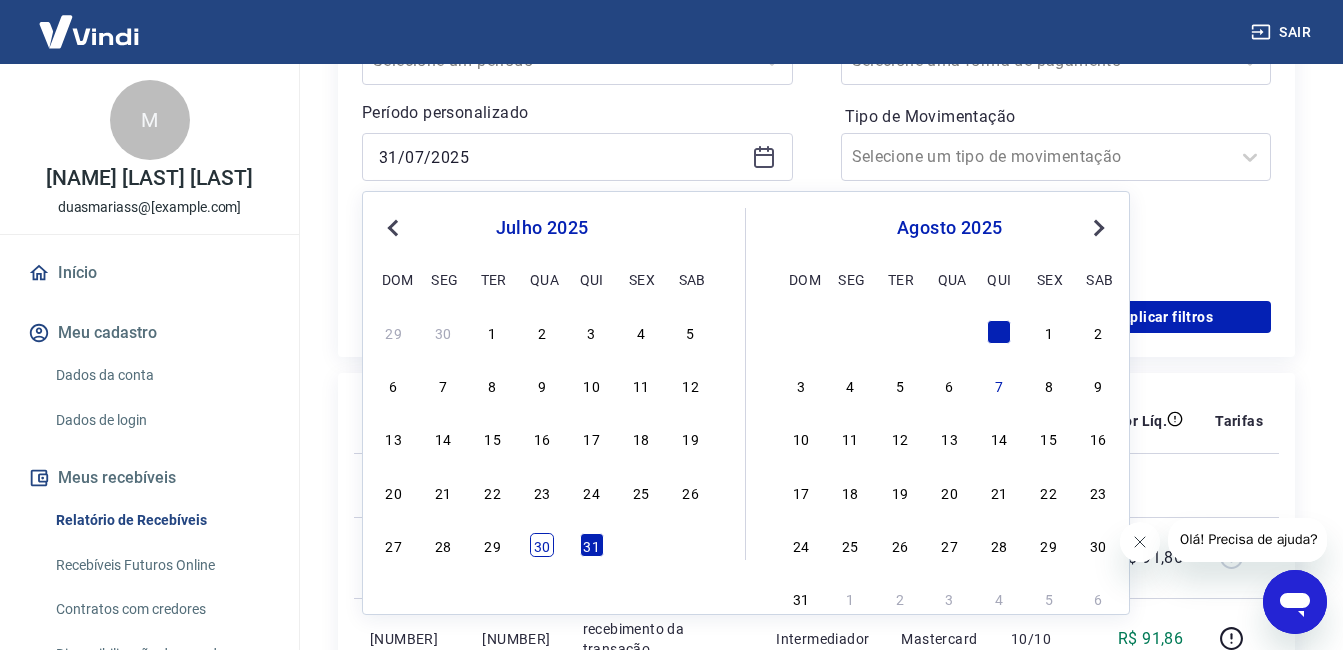 click on "30" at bounding box center [542, 545] 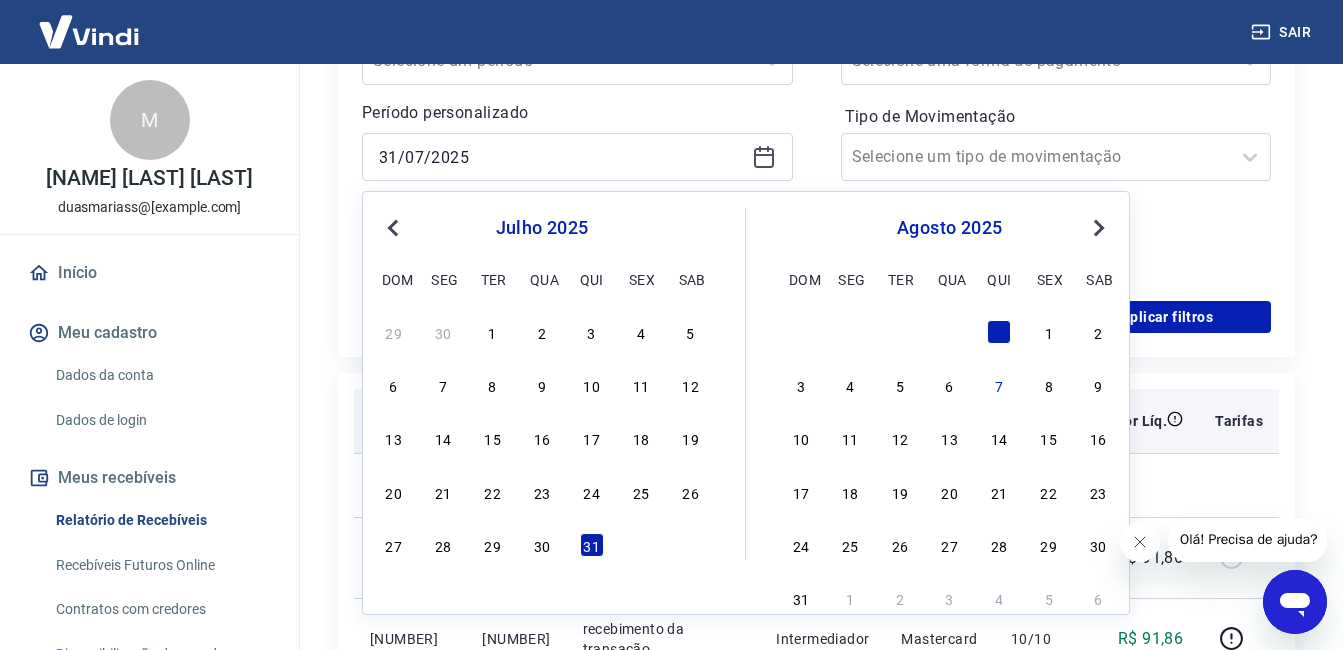 type on "30/07/2025" 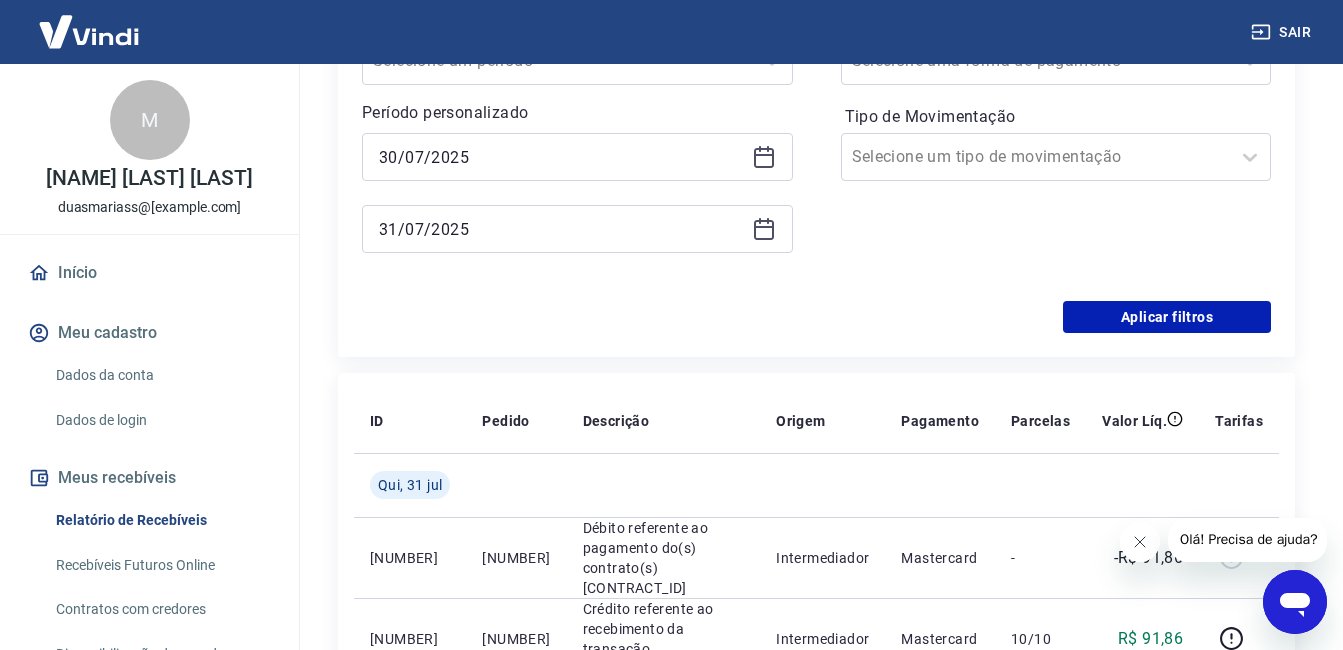 click 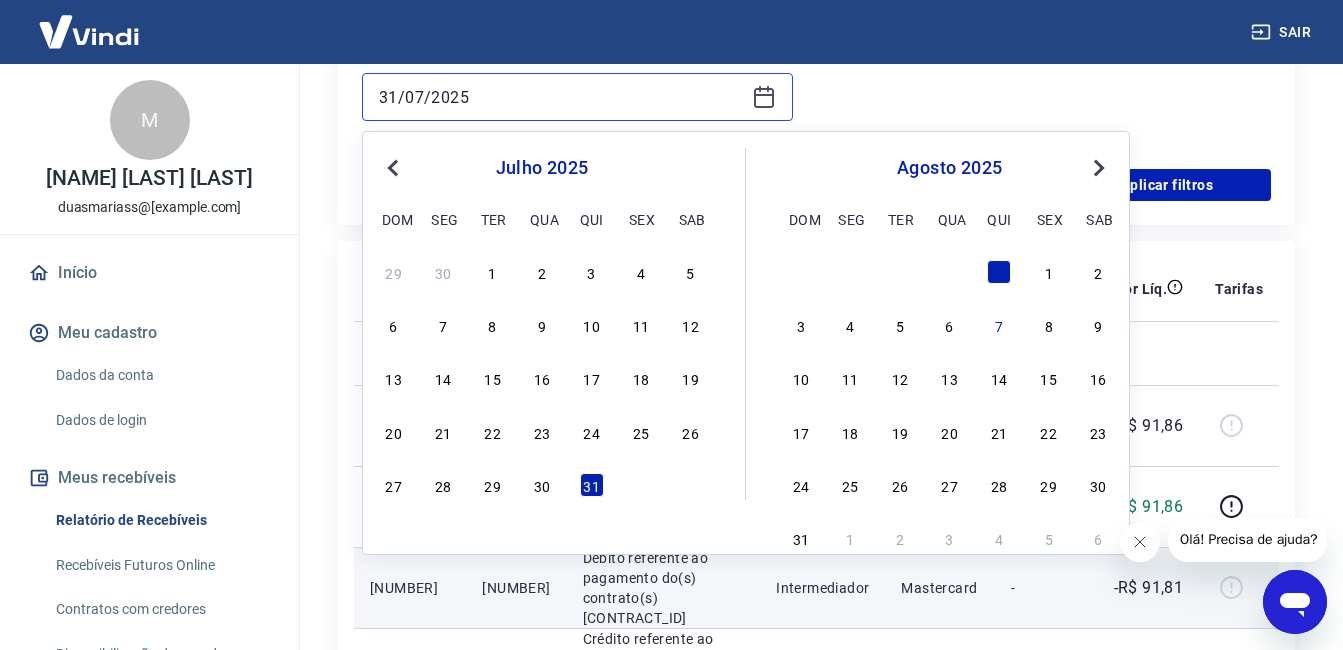 scroll, scrollTop: 600, scrollLeft: 0, axis: vertical 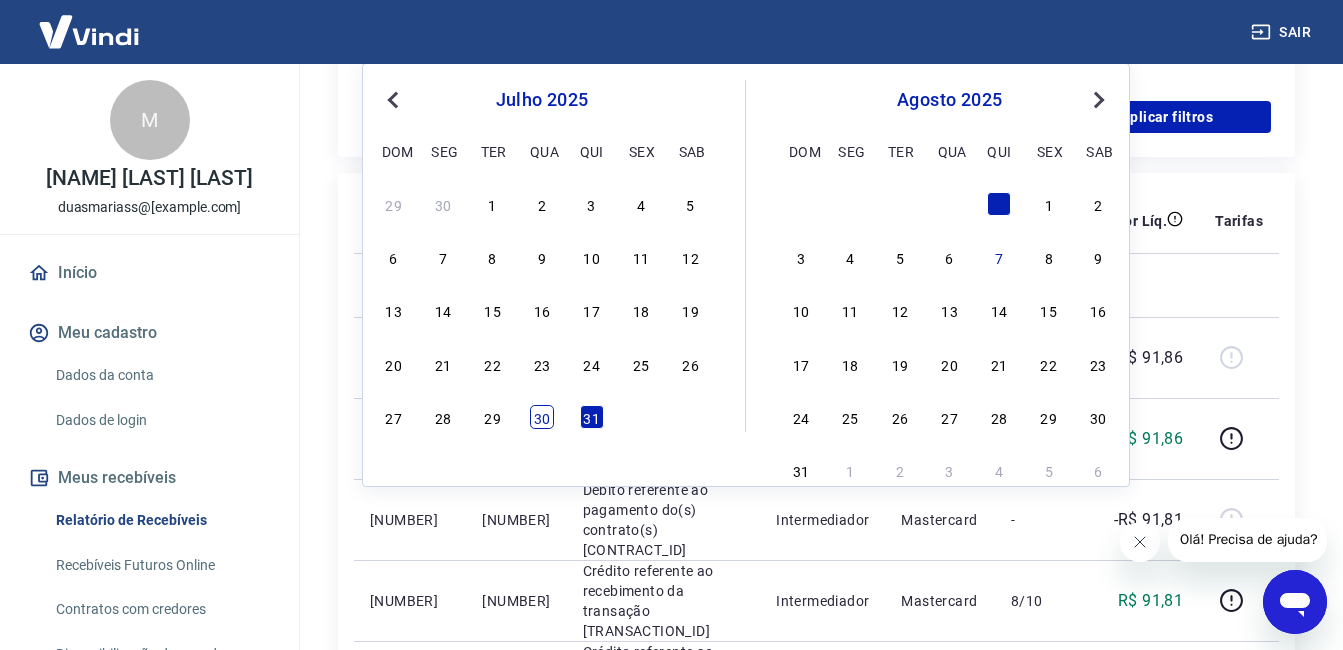 click on "30" at bounding box center [542, 417] 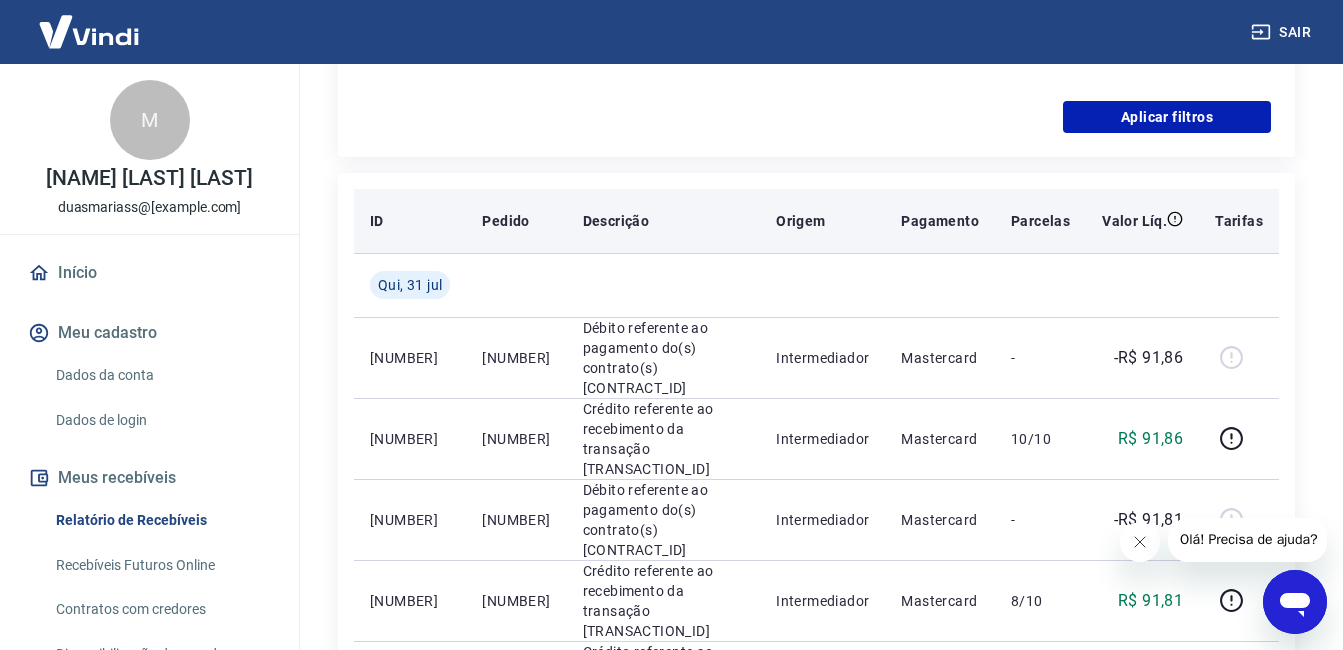 type on "30/07/2025" 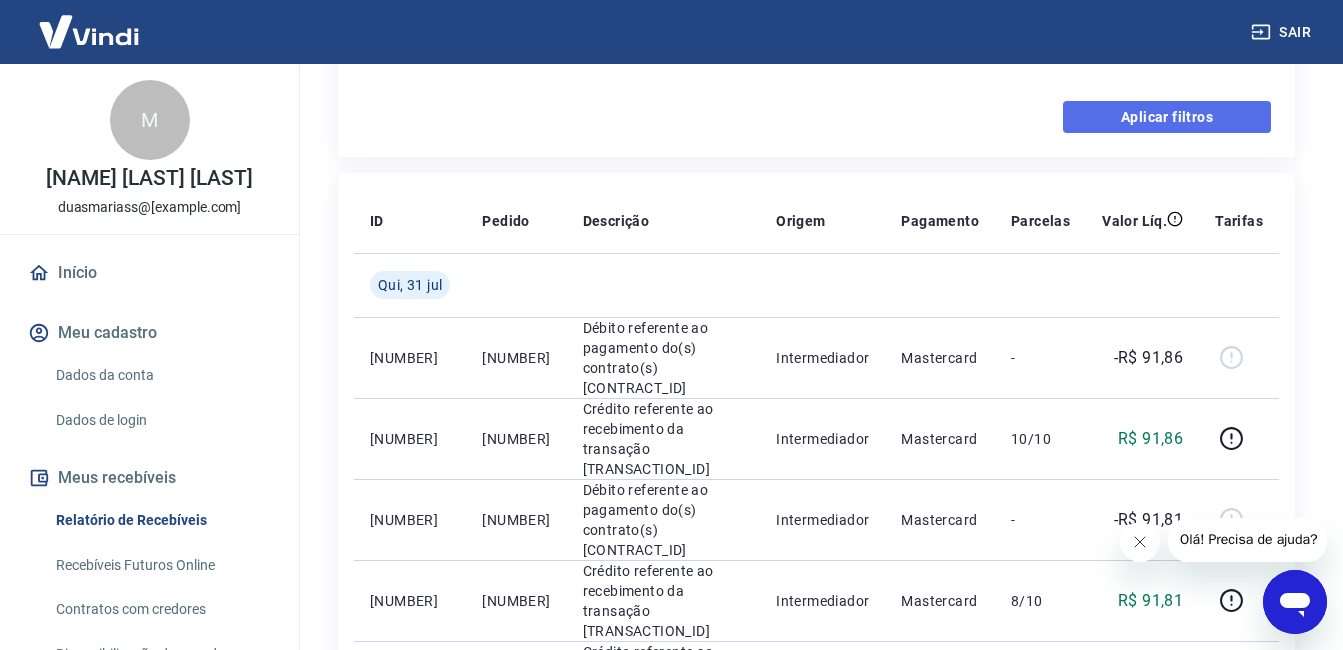 click on "Aplicar filtros" at bounding box center [1167, 117] 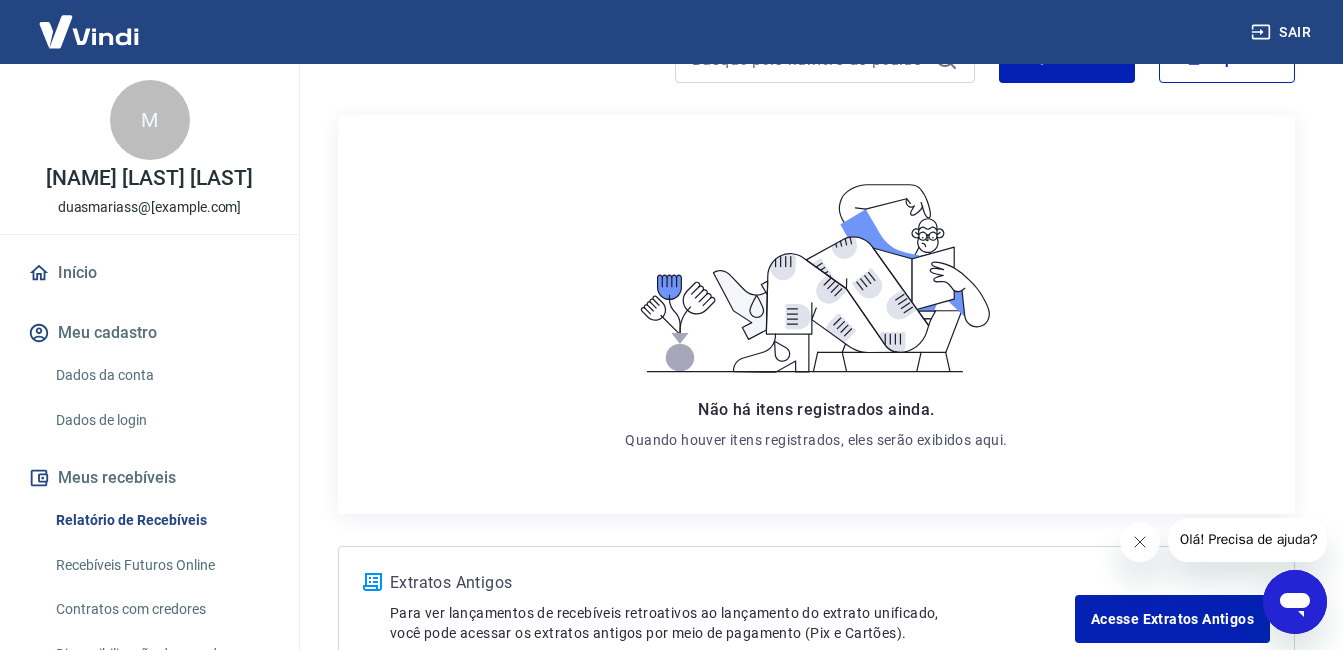 scroll, scrollTop: 0, scrollLeft: 0, axis: both 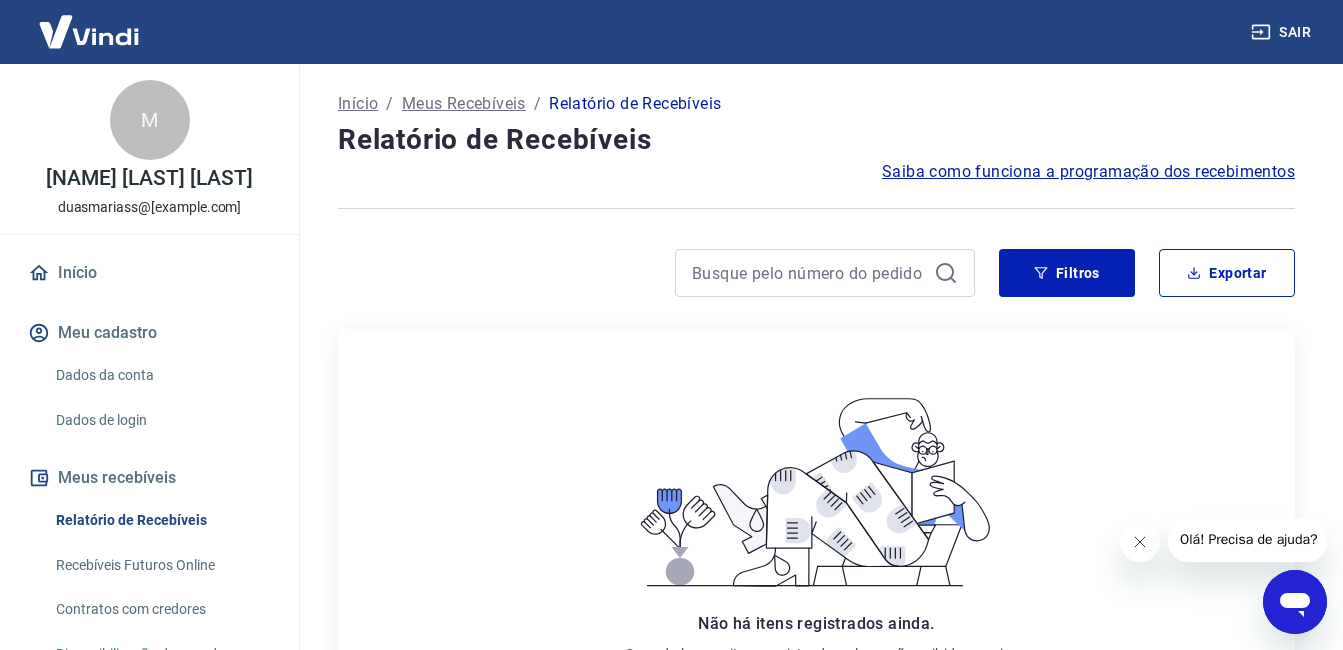 click on "Não há itens registrados ainda. Quando houver itens registrados, eles serão exibidos aqui." at bounding box center [816, 528] 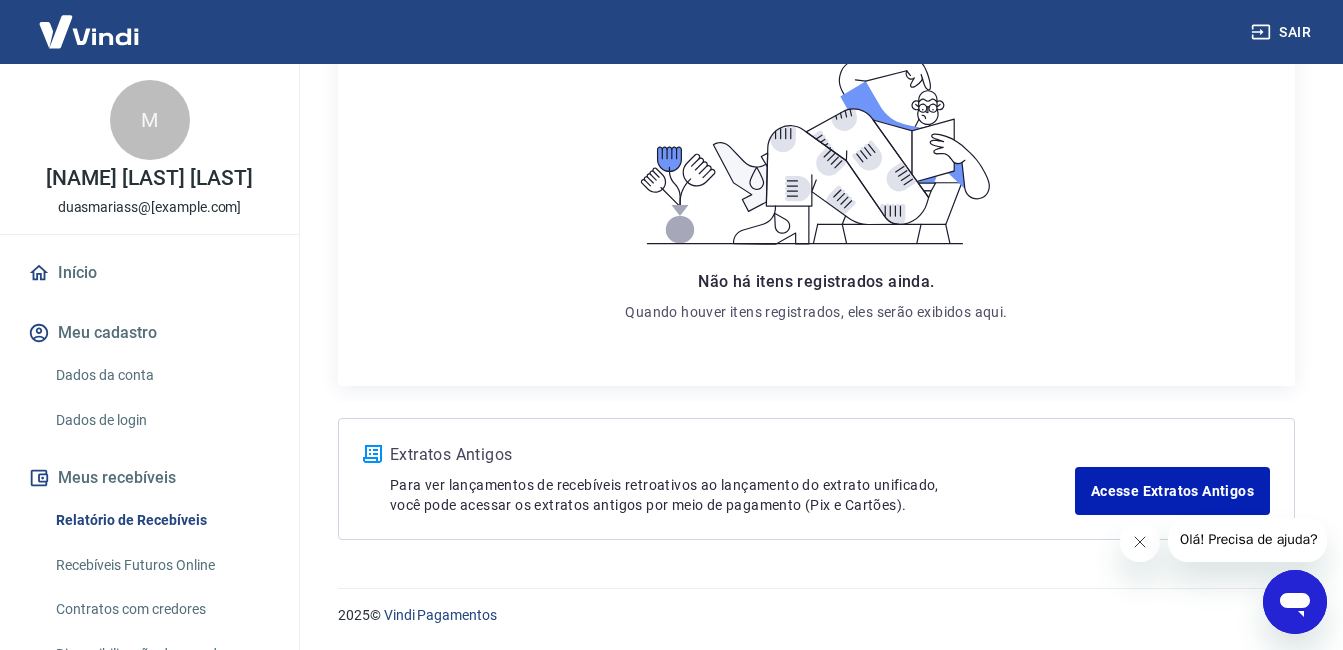 scroll, scrollTop: 0, scrollLeft: 0, axis: both 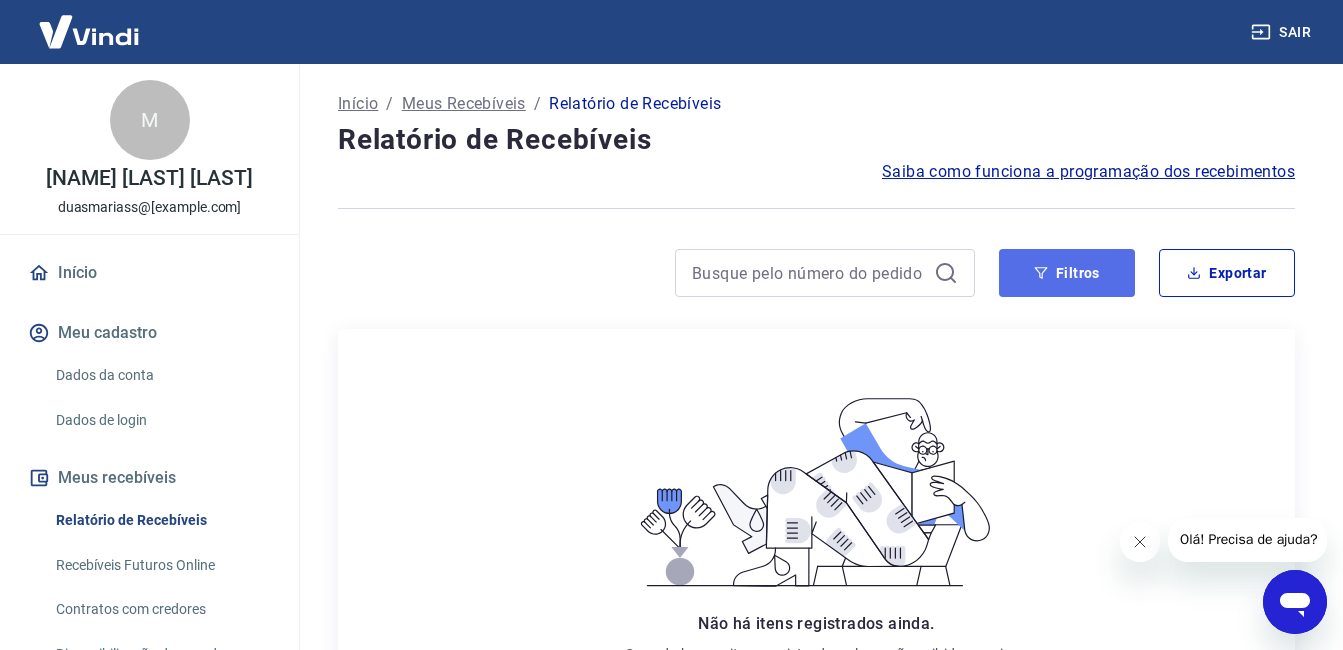 click on "Filtros" at bounding box center (1067, 273) 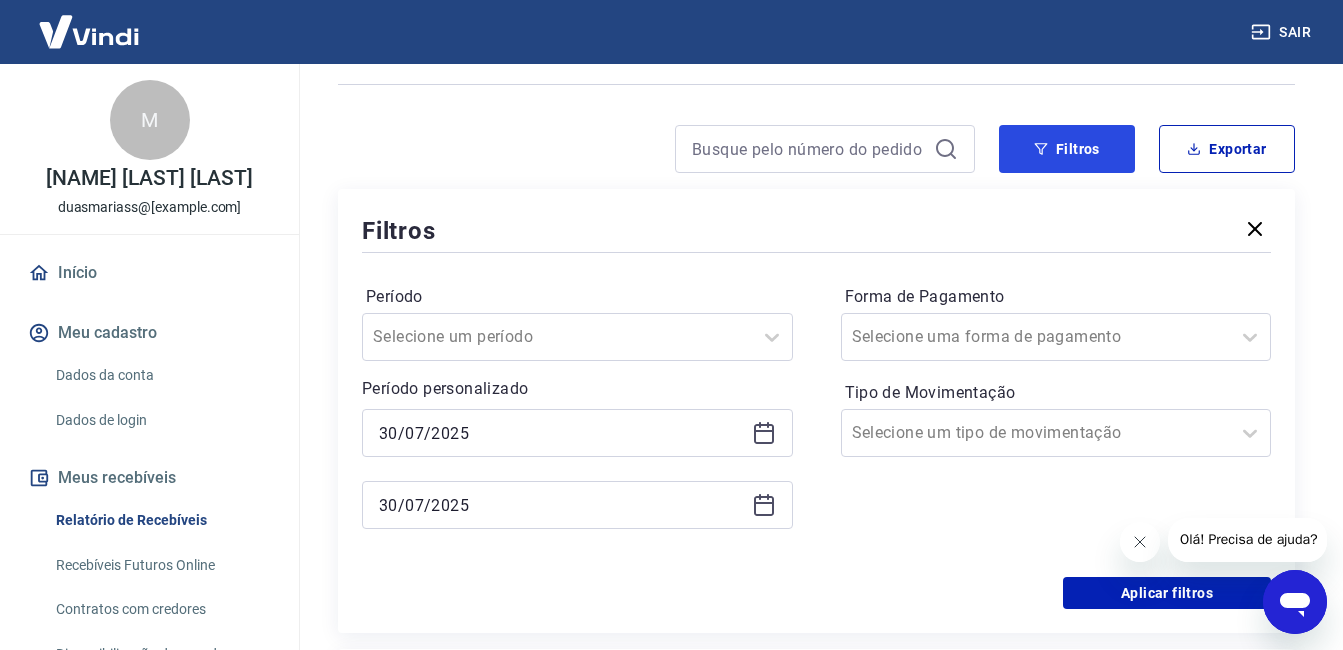 scroll, scrollTop: 300, scrollLeft: 0, axis: vertical 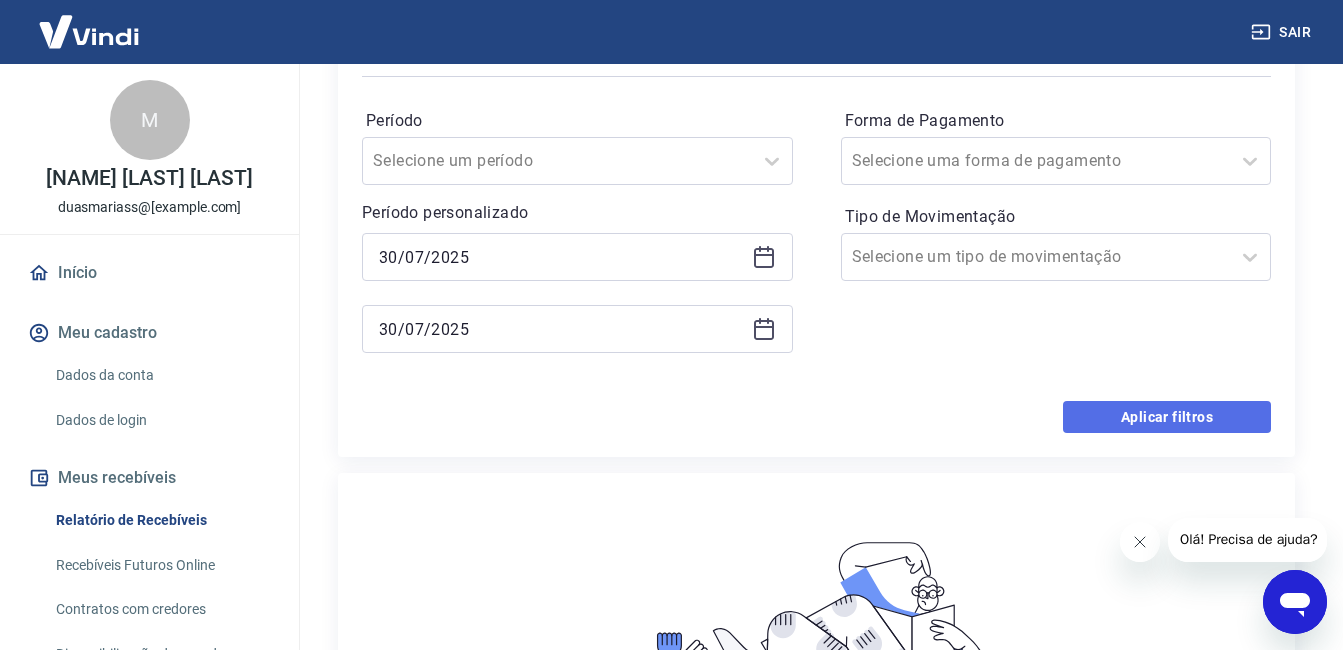 click on "Aplicar filtros" at bounding box center [1167, 417] 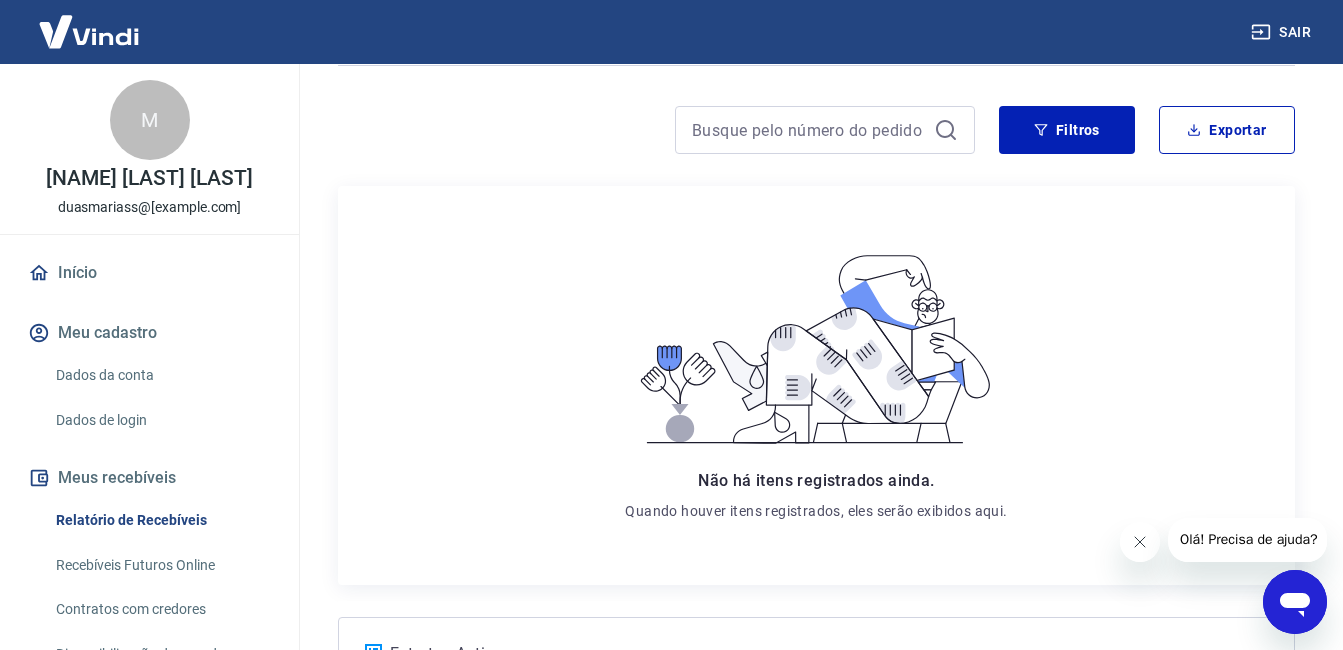 scroll, scrollTop: 0, scrollLeft: 0, axis: both 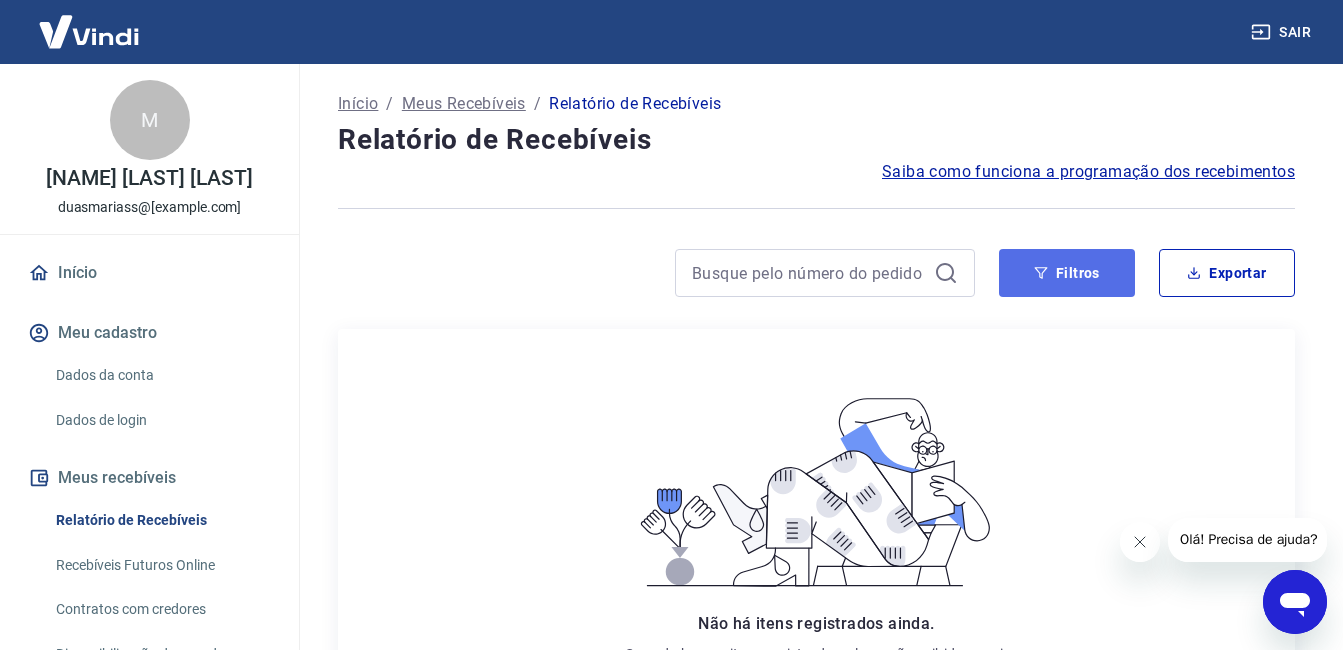 click on "Filtros" at bounding box center [1067, 273] 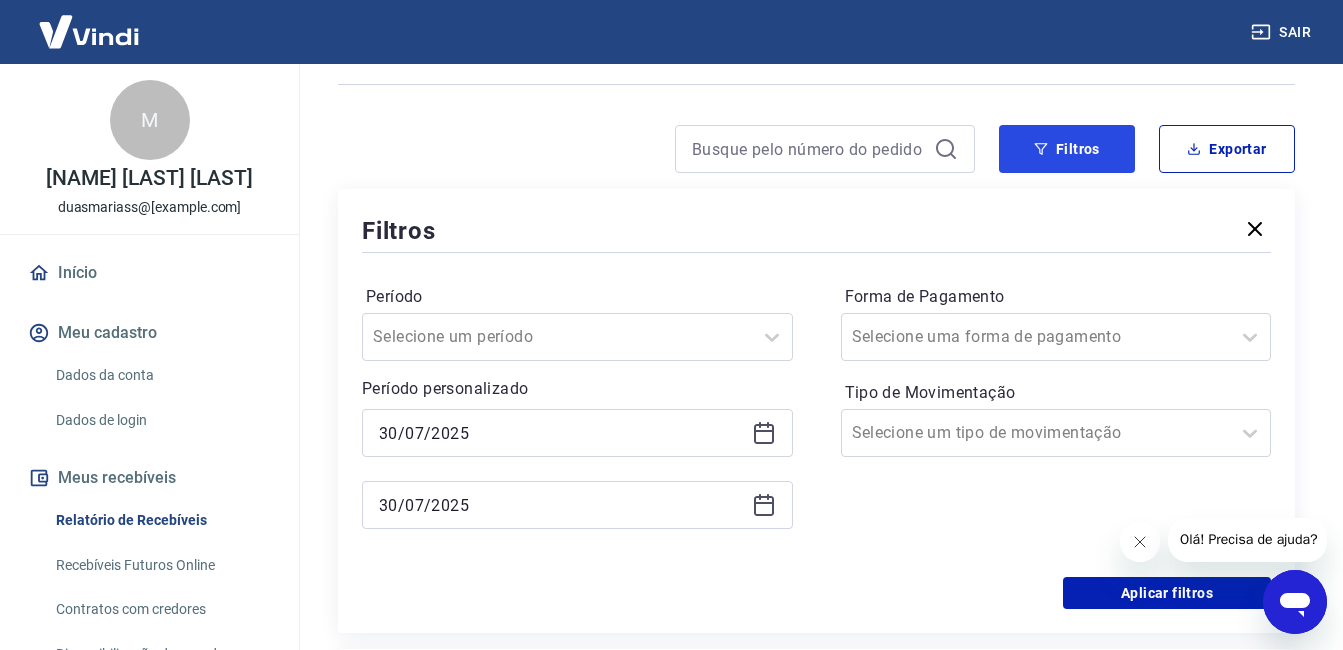 scroll, scrollTop: 300, scrollLeft: 0, axis: vertical 